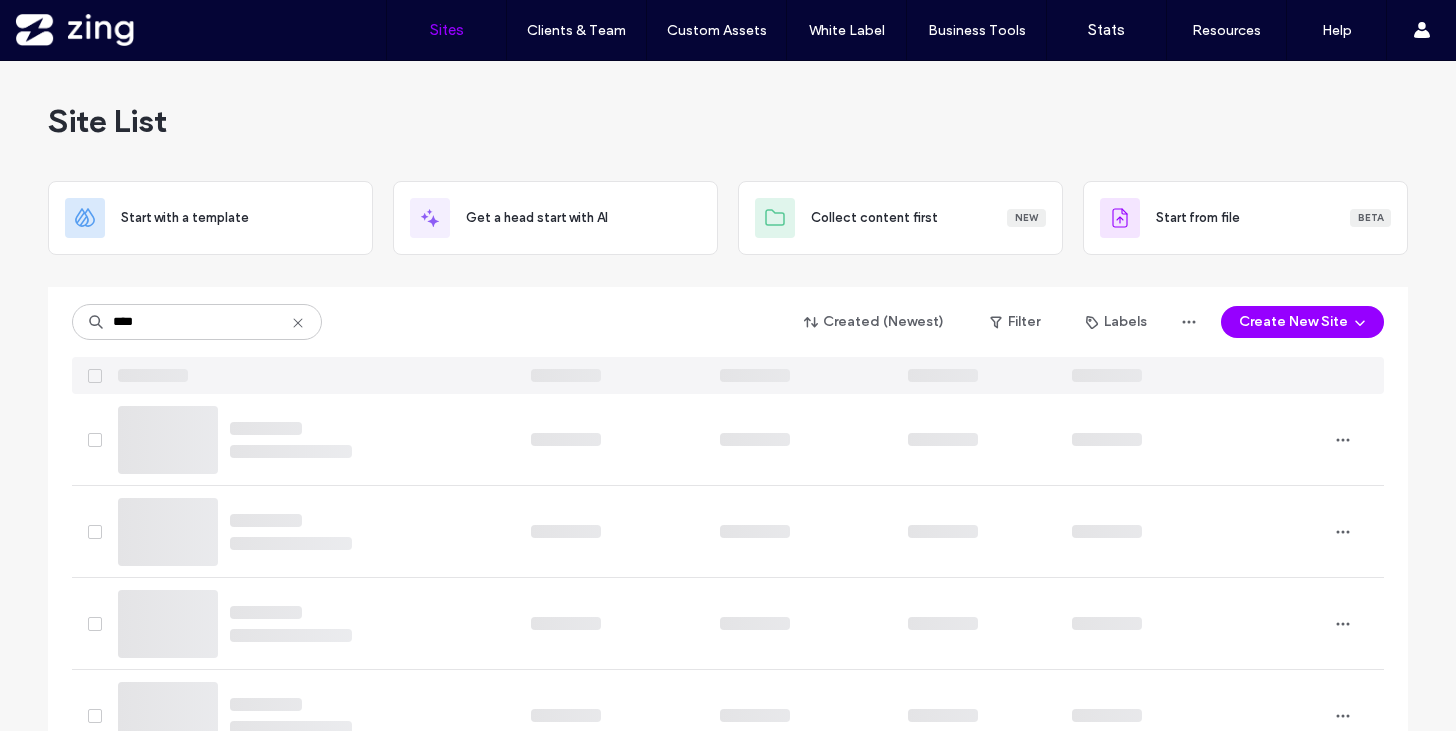 scroll, scrollTop: 0, scrollLeft: 0, axis: both 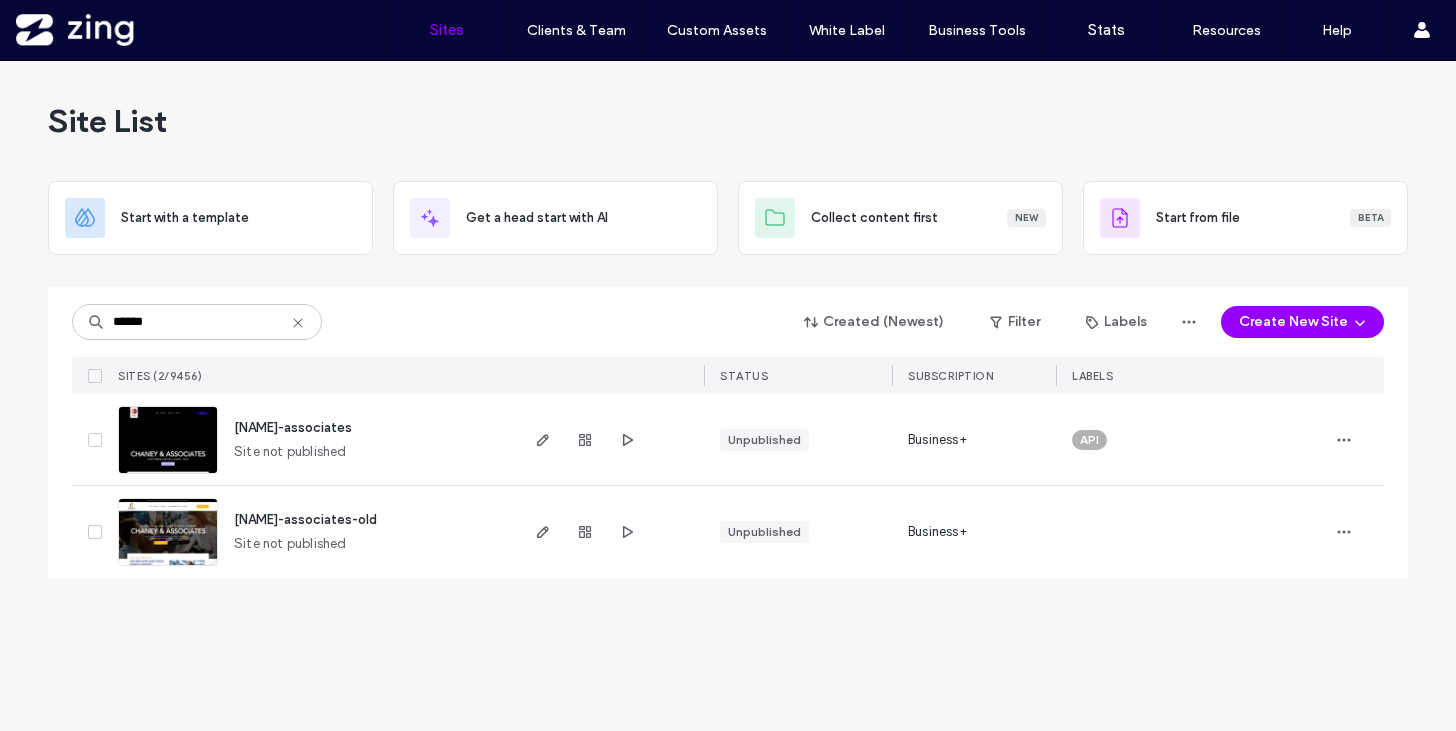 type on "******" 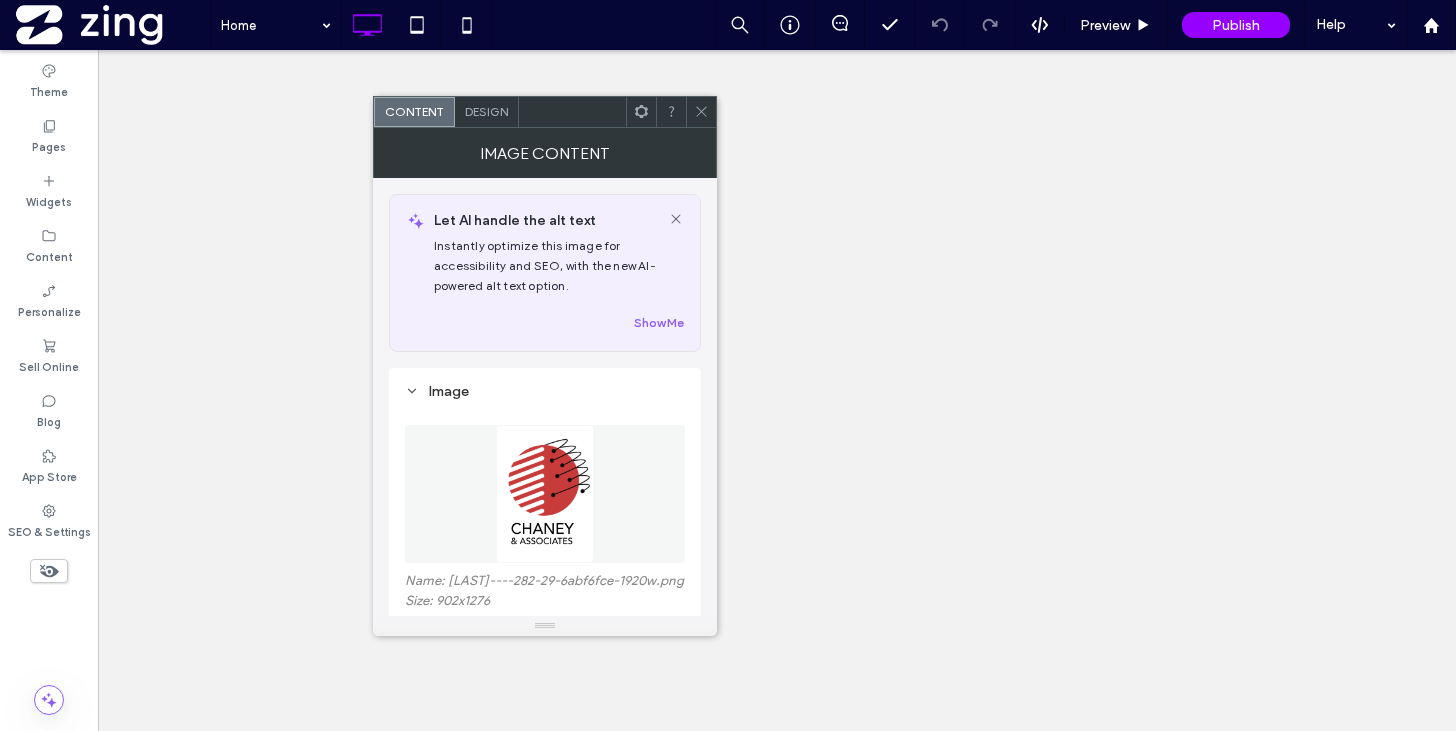scroll, scrollTop: 0, scrollLeft: 0, axis: both 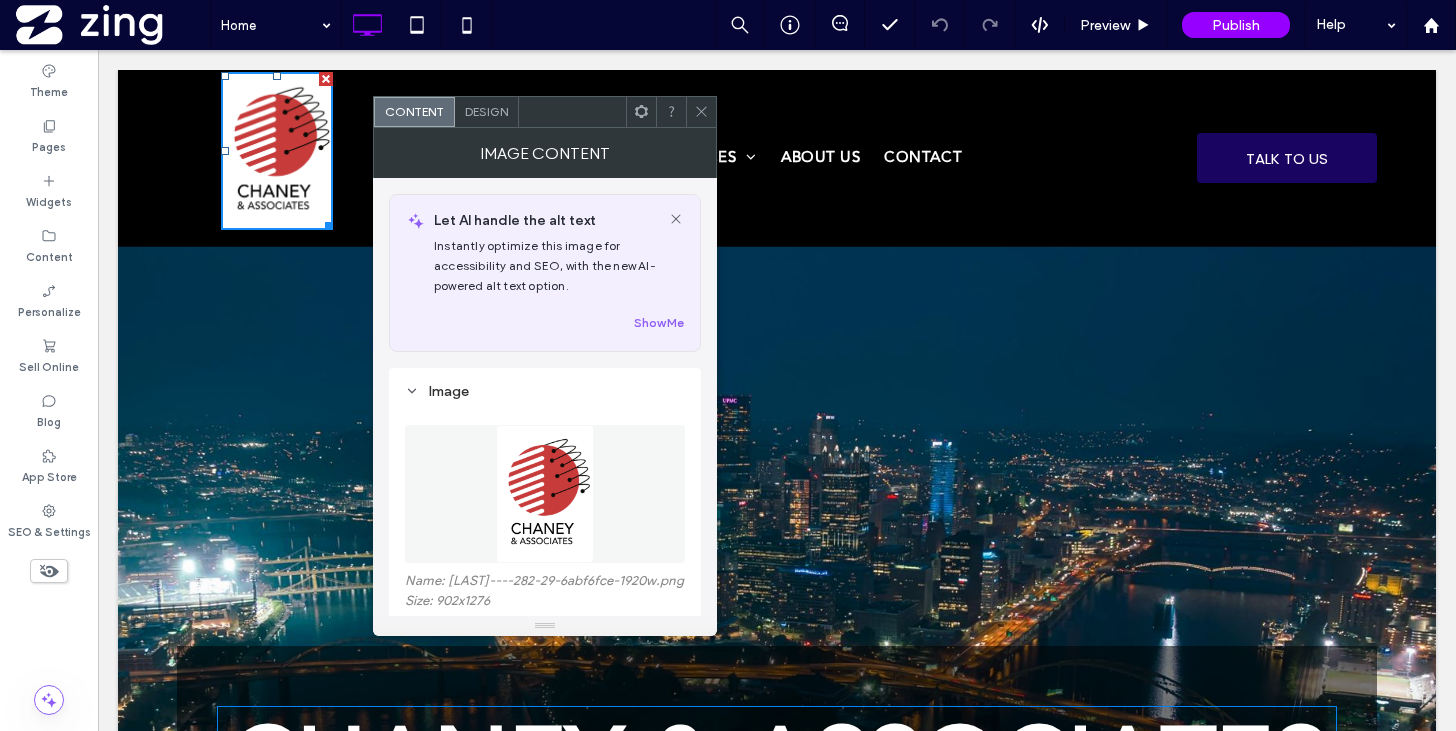 click on "Replace" at bounding box center [443, 645] 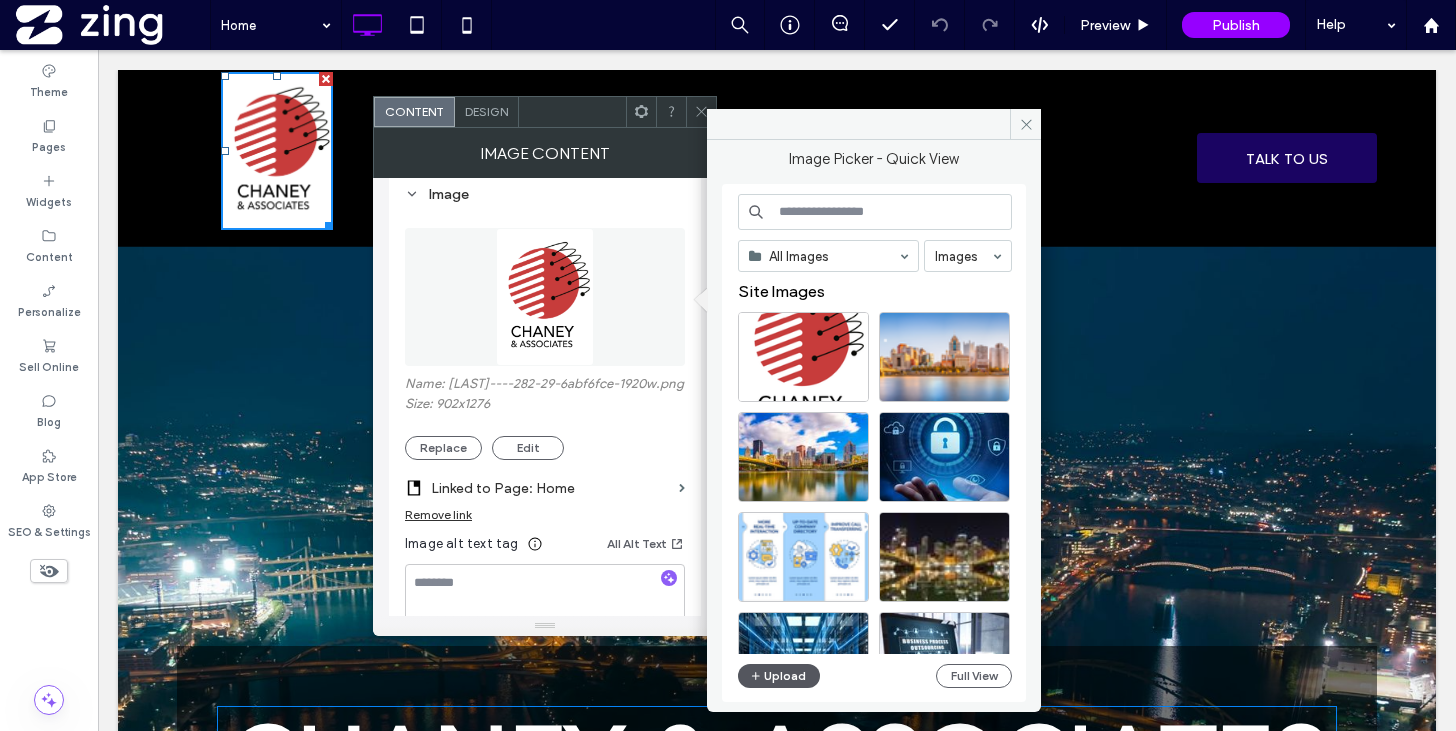 click on "Upload" at bounding box center (779, 676) 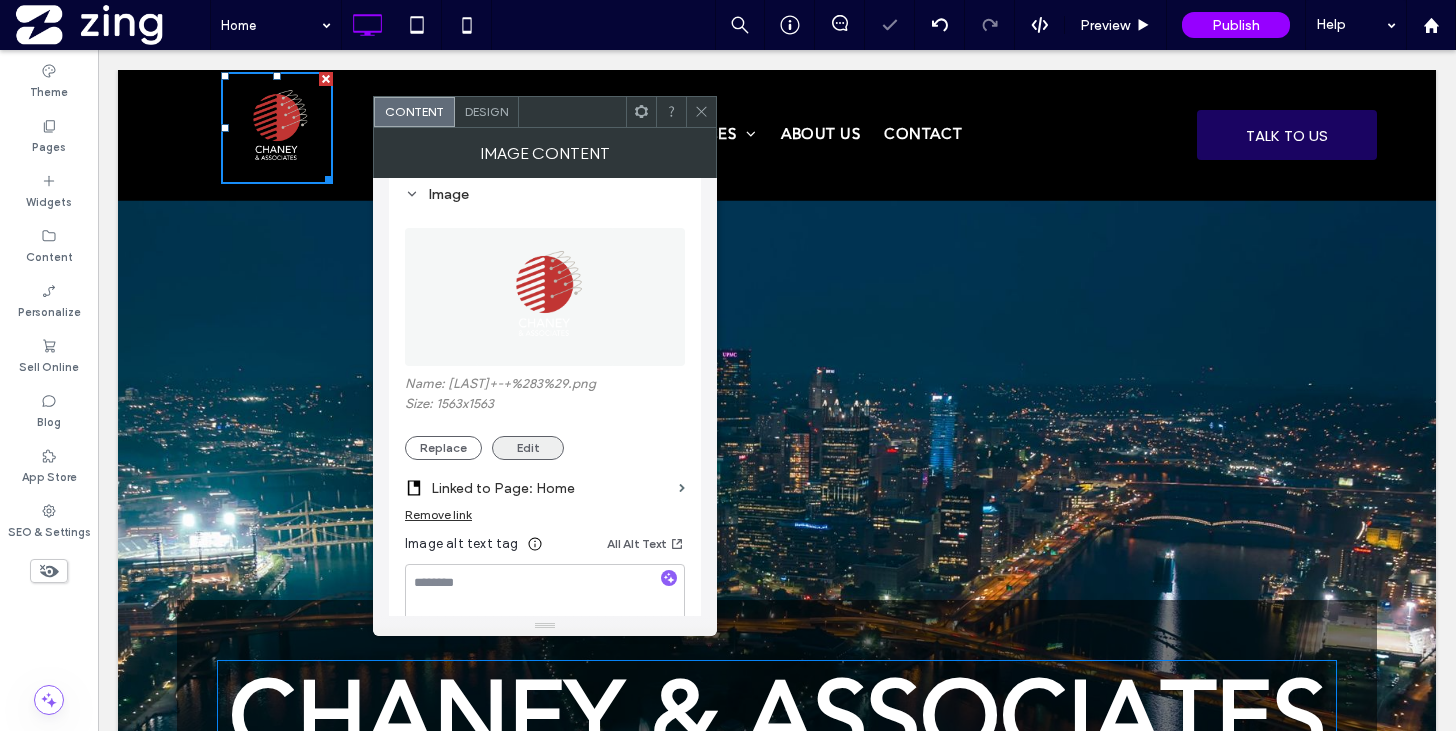 click on "Edit" at bounding box center (528, 448) 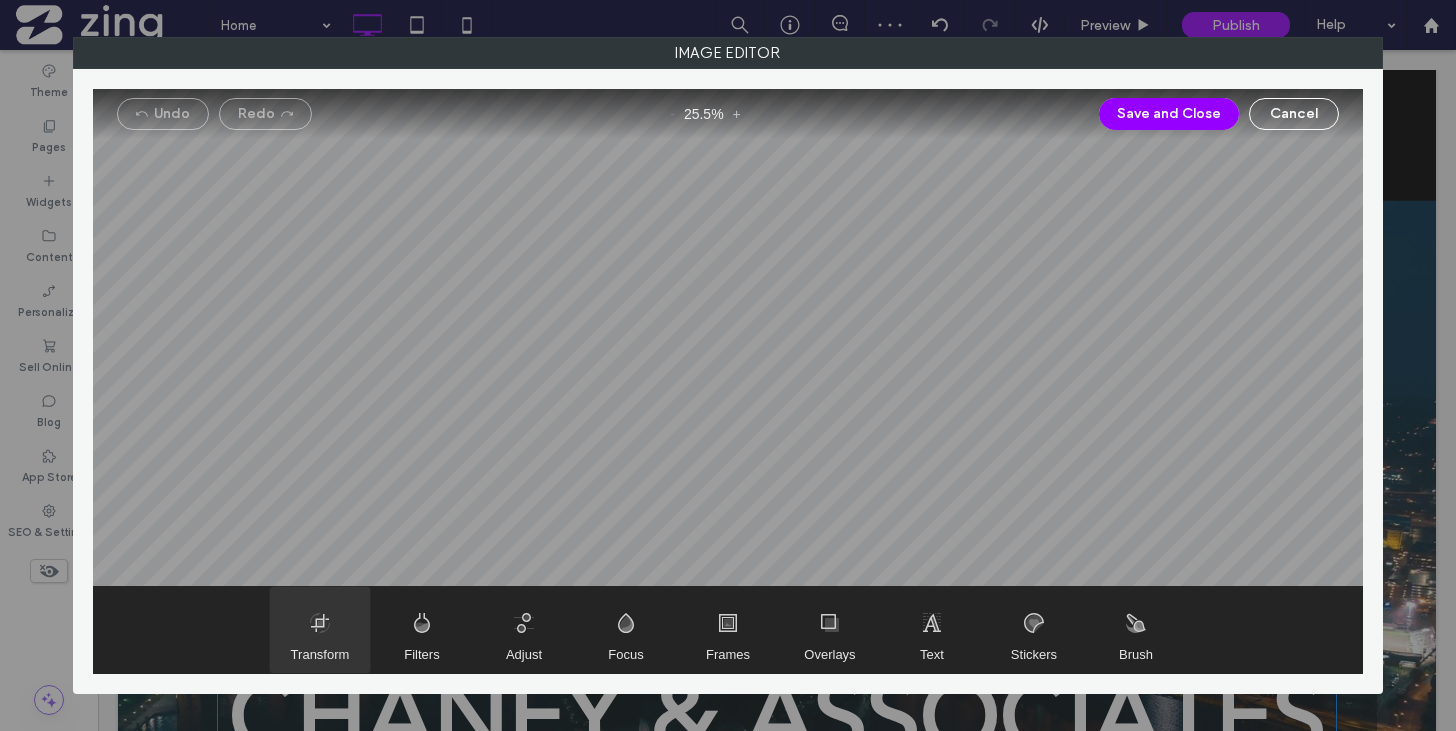 click at bounding box center [320, 630] 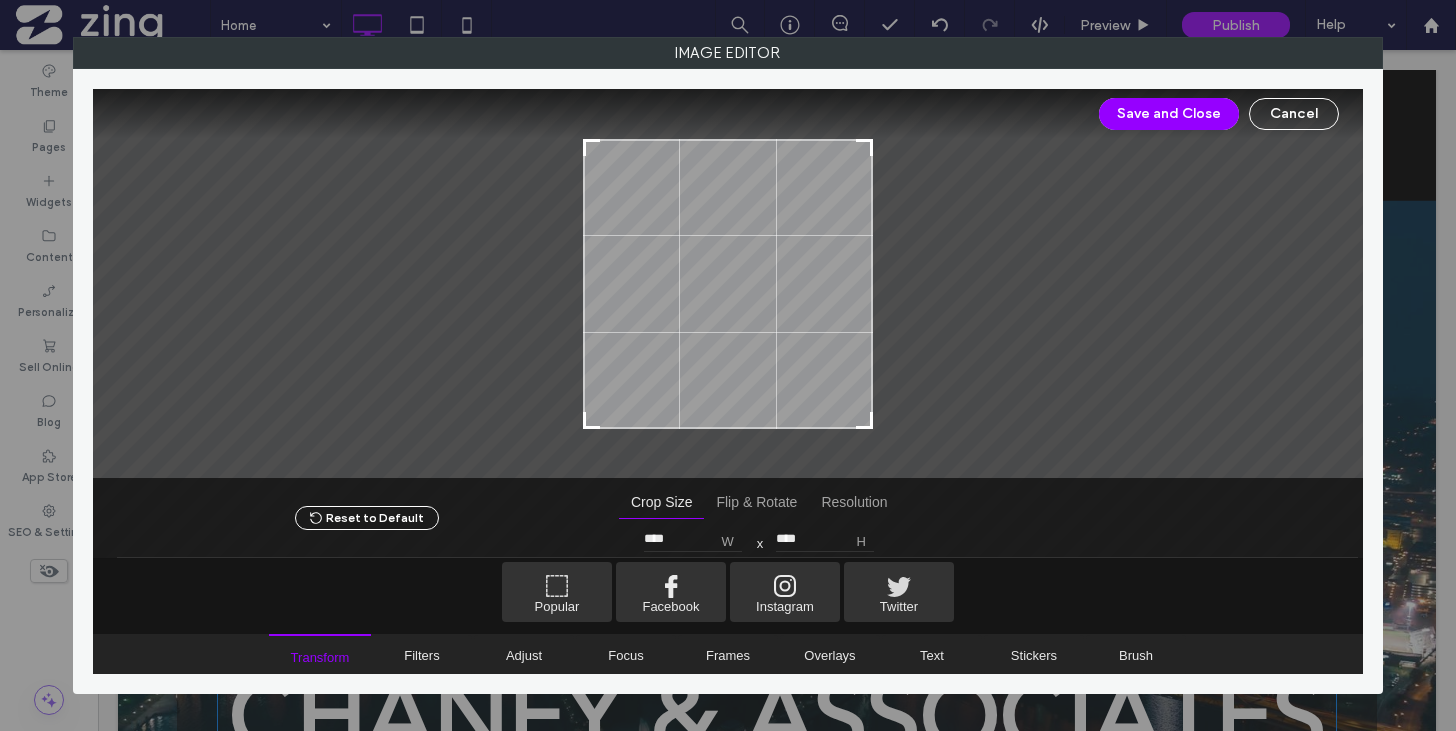 type on "****" 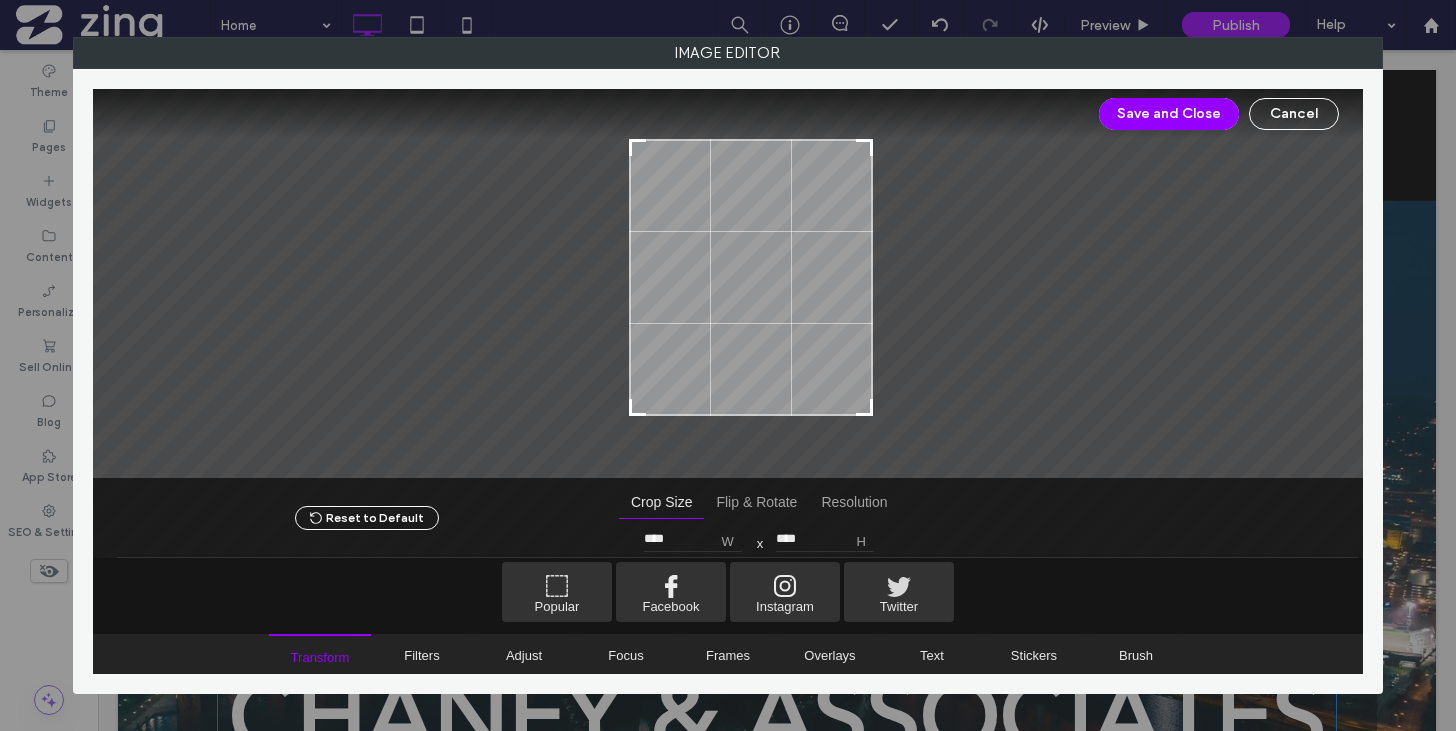 type on "****" 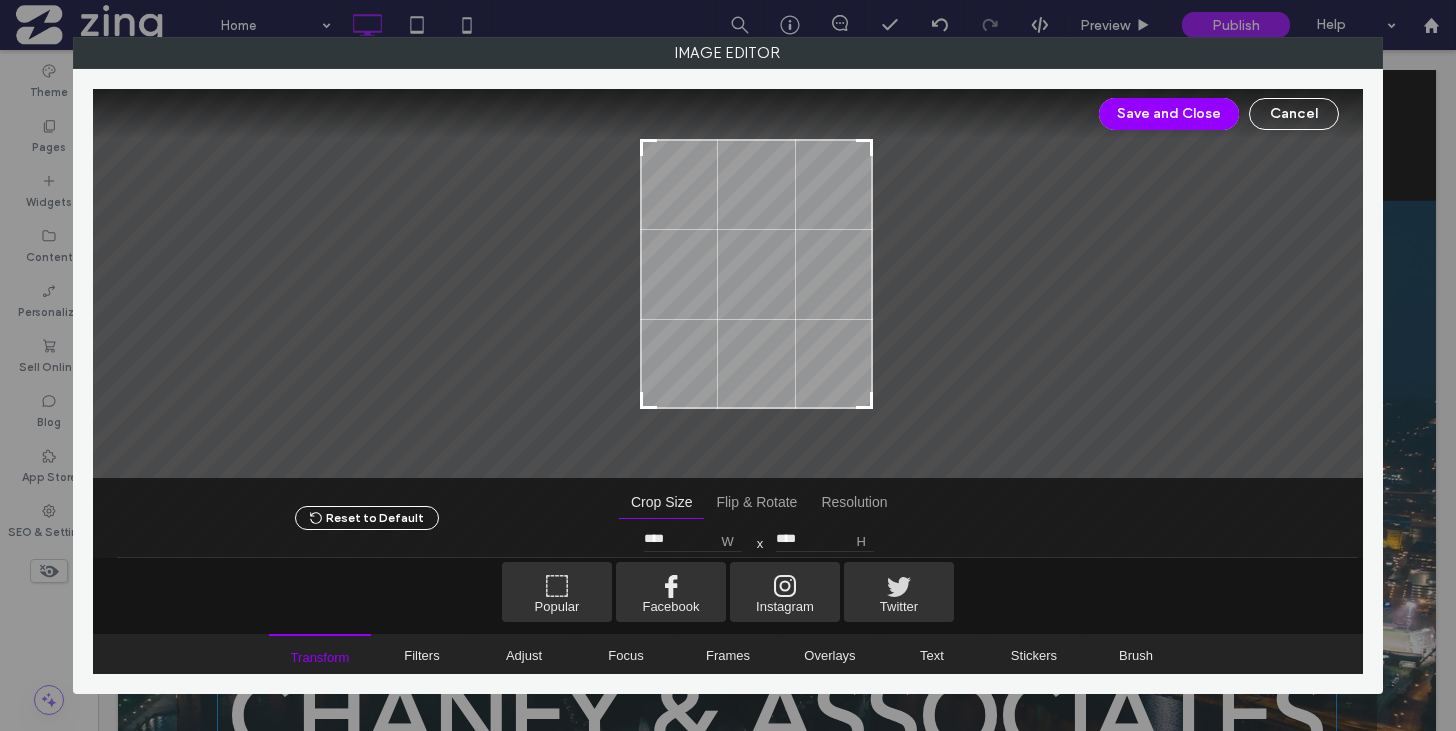 type on "****" 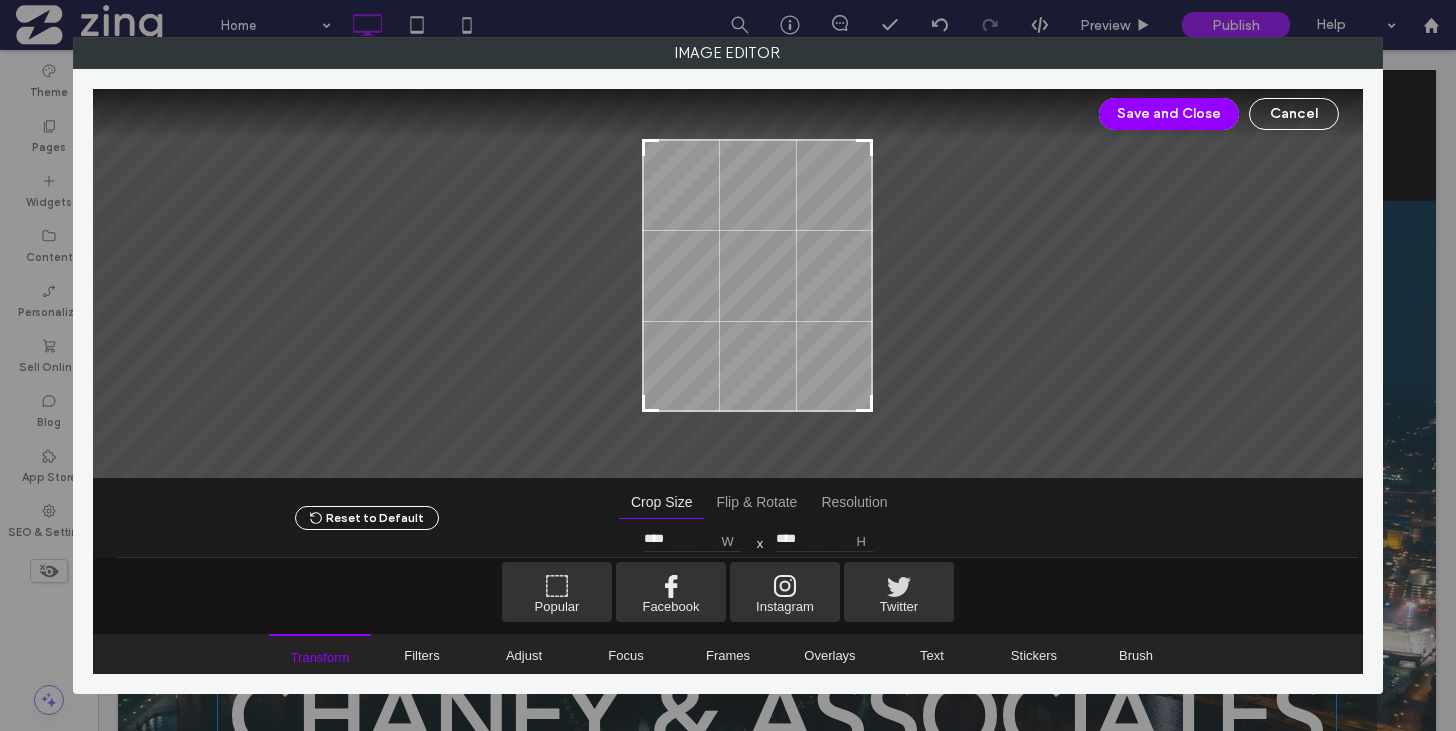 type on "****" 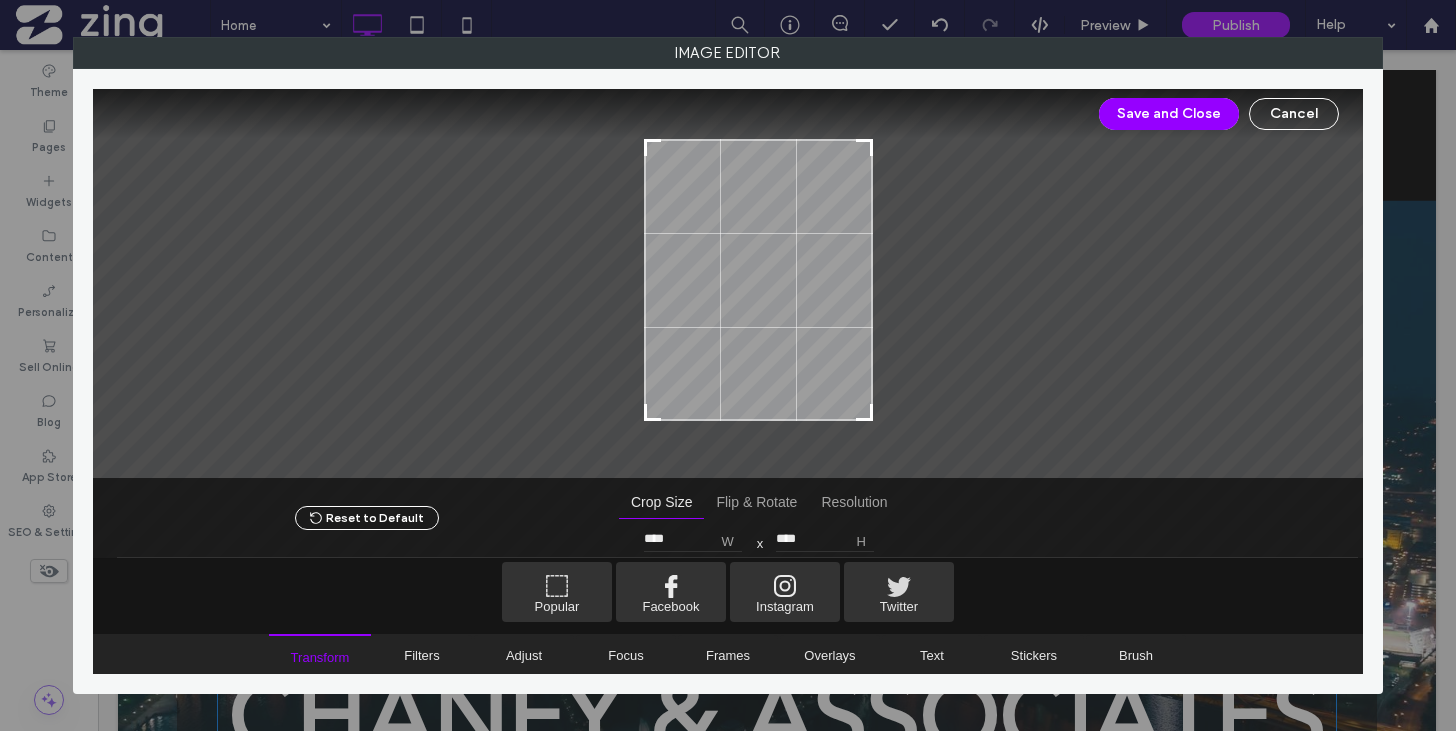 type on "****" 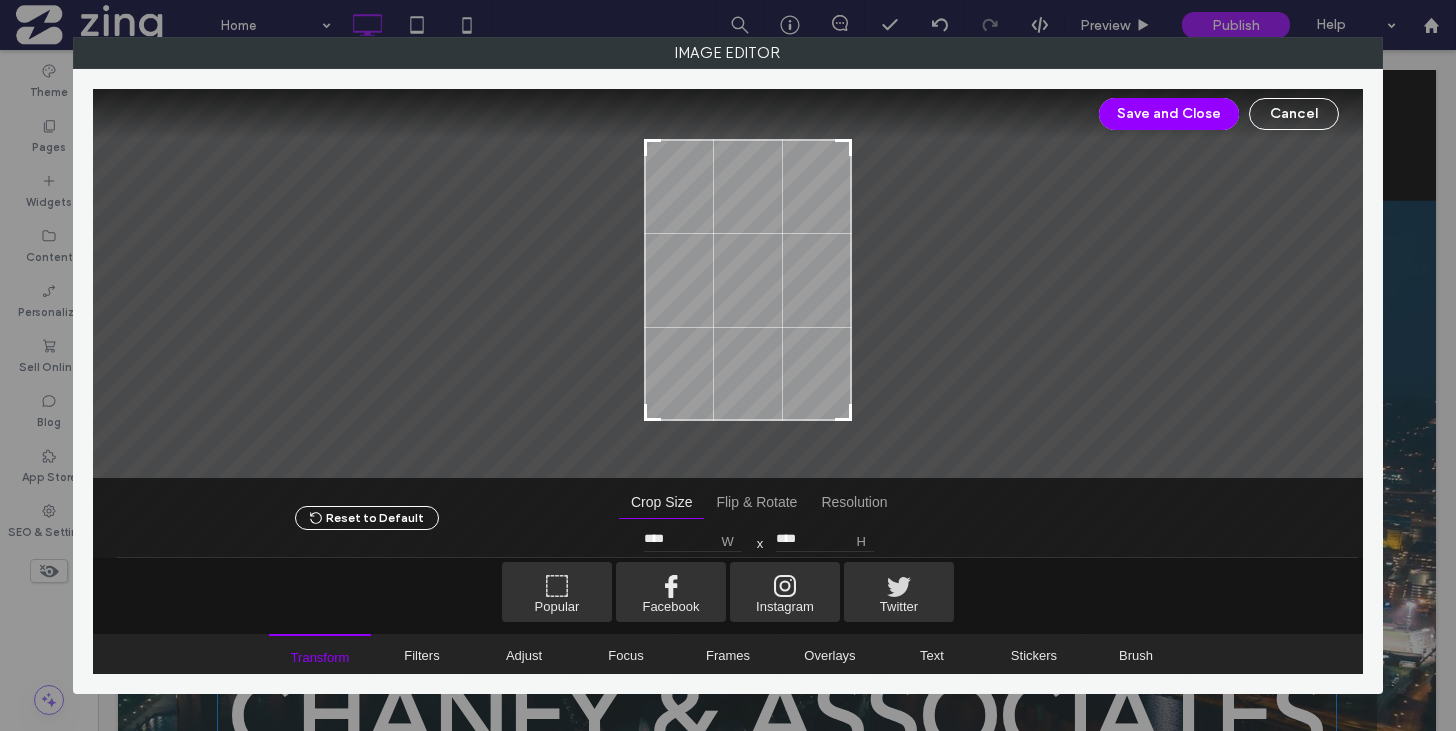 type on "****" 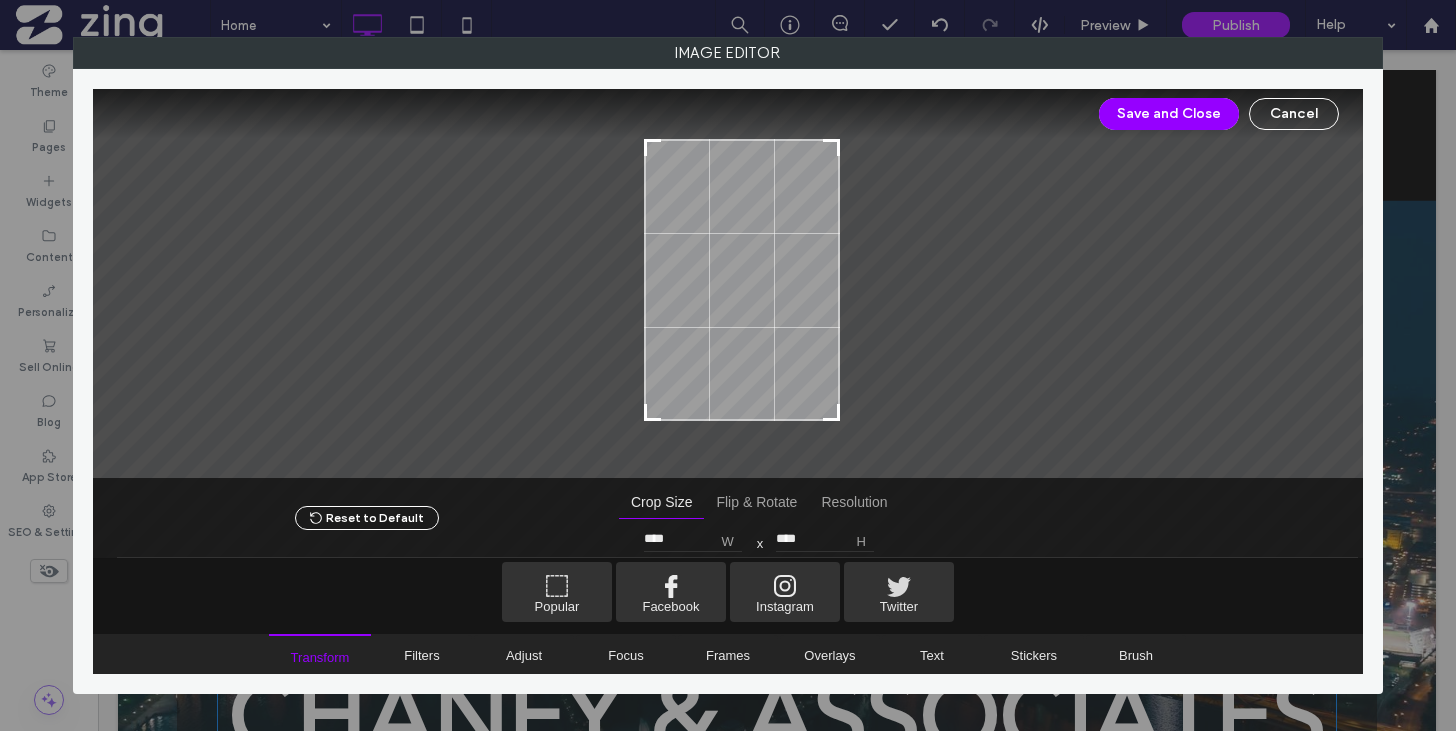 type on "****" 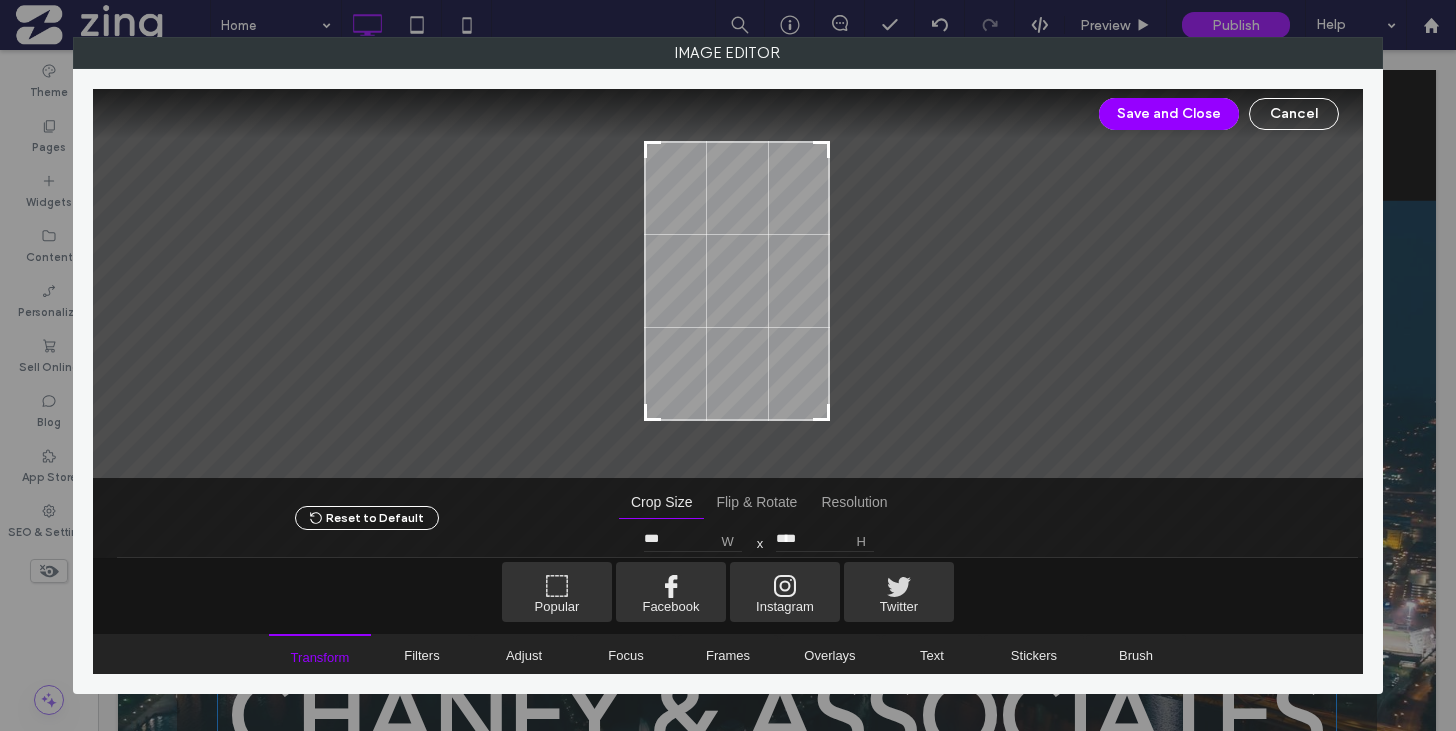 type on "***" 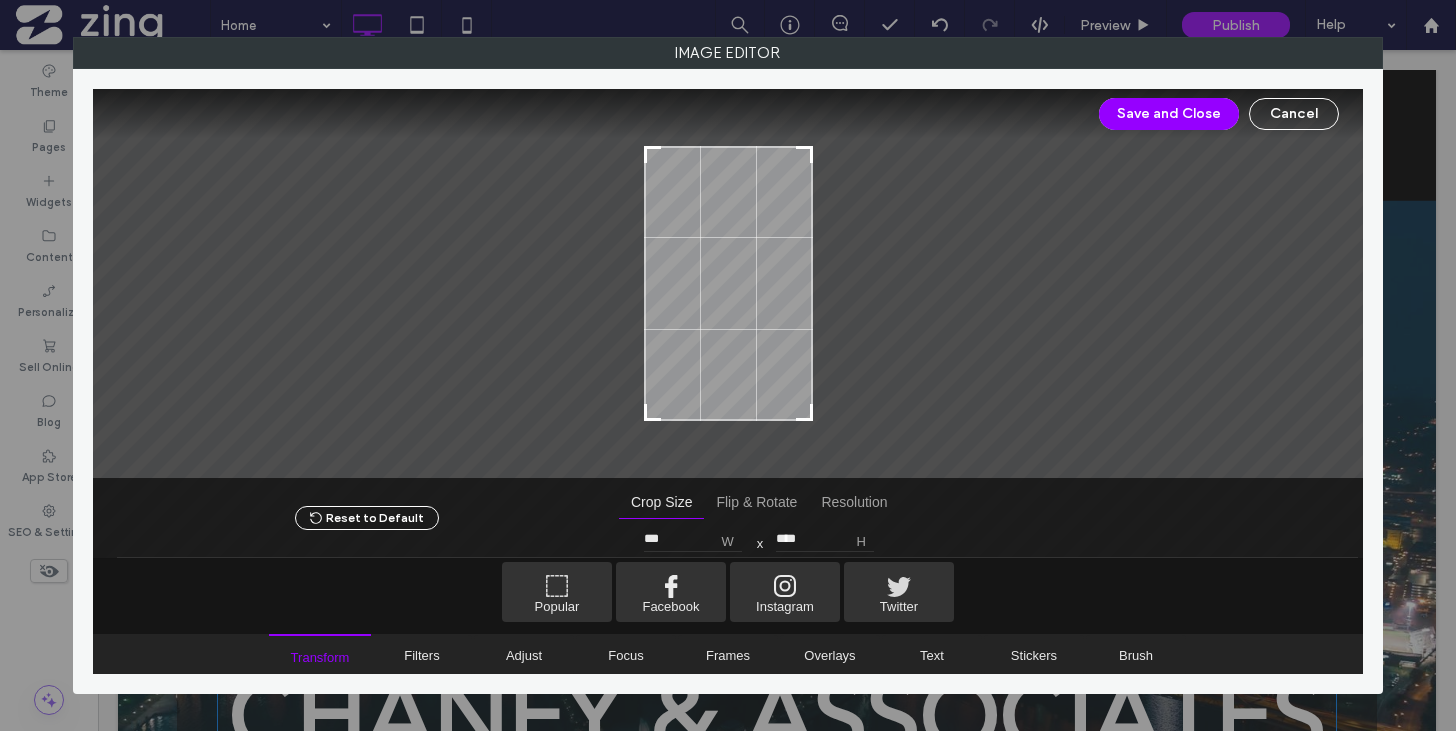 type on "***" 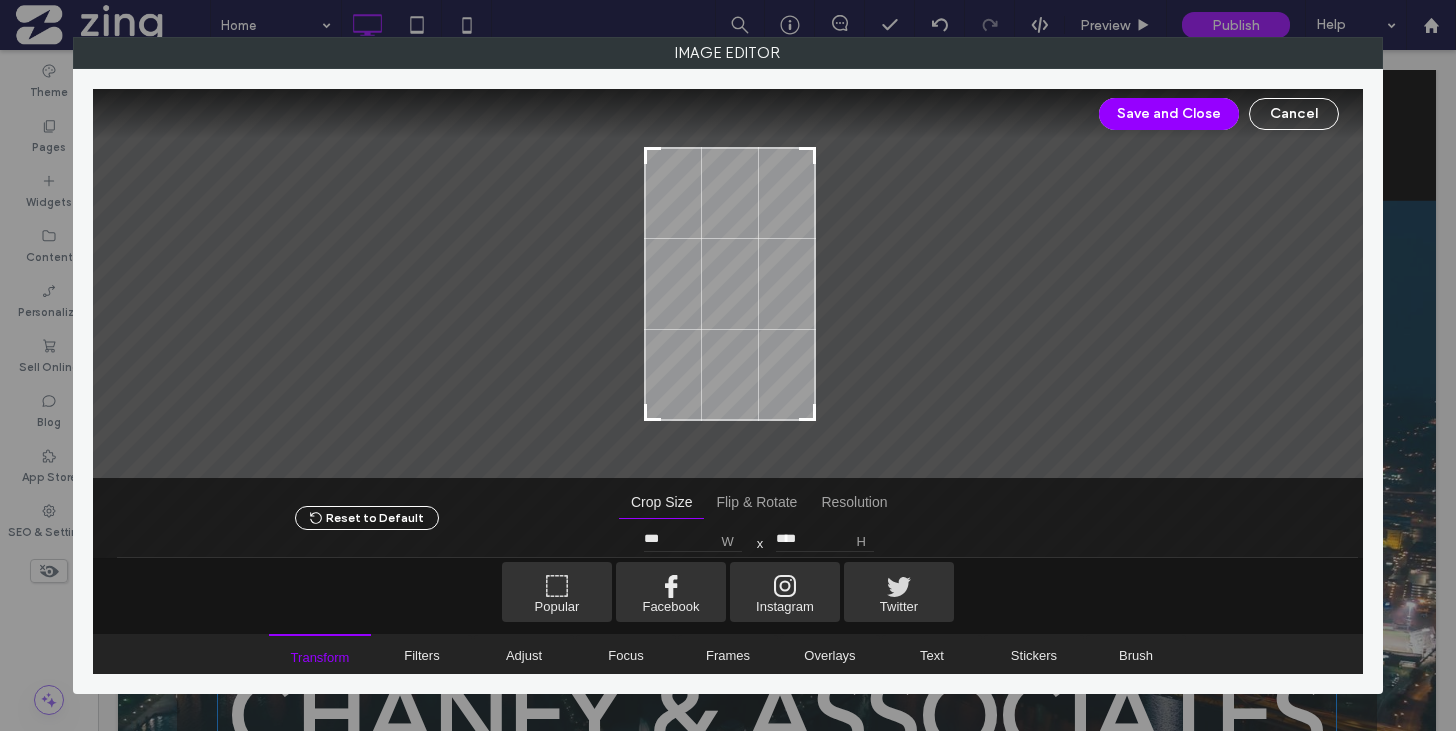 type on "***" 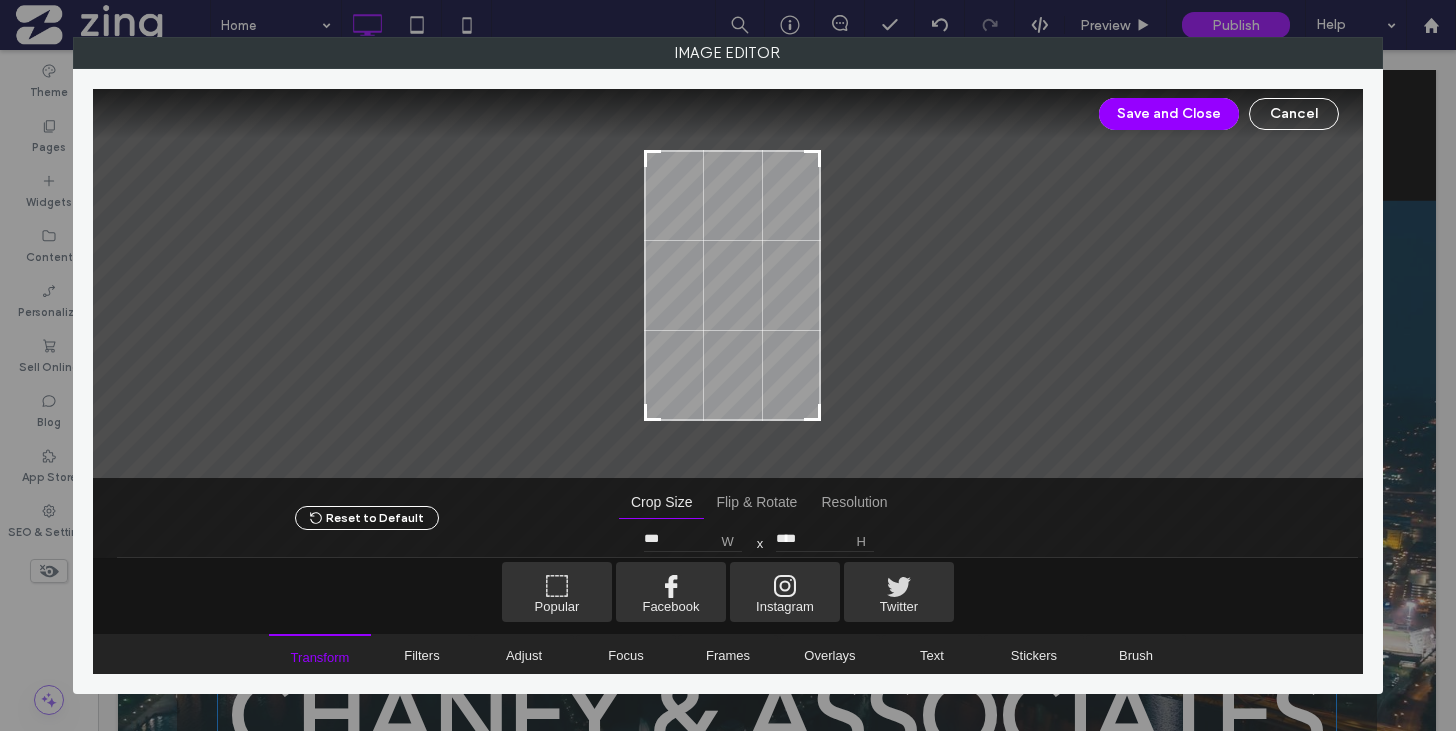 type on "****" 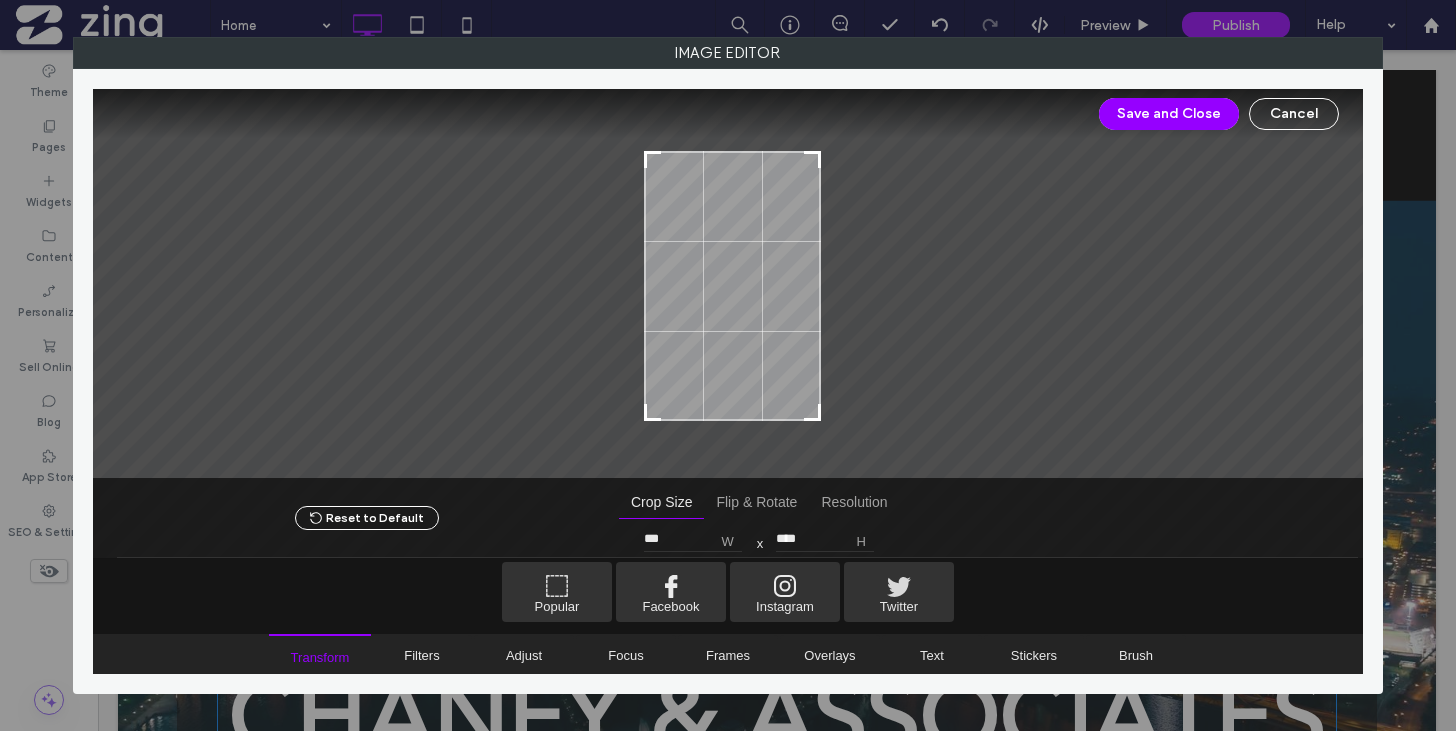 drag, startPoint x: 866, startPoint y: 146, endPoint x: 818, endPoint y: 158, distance: 49.47727 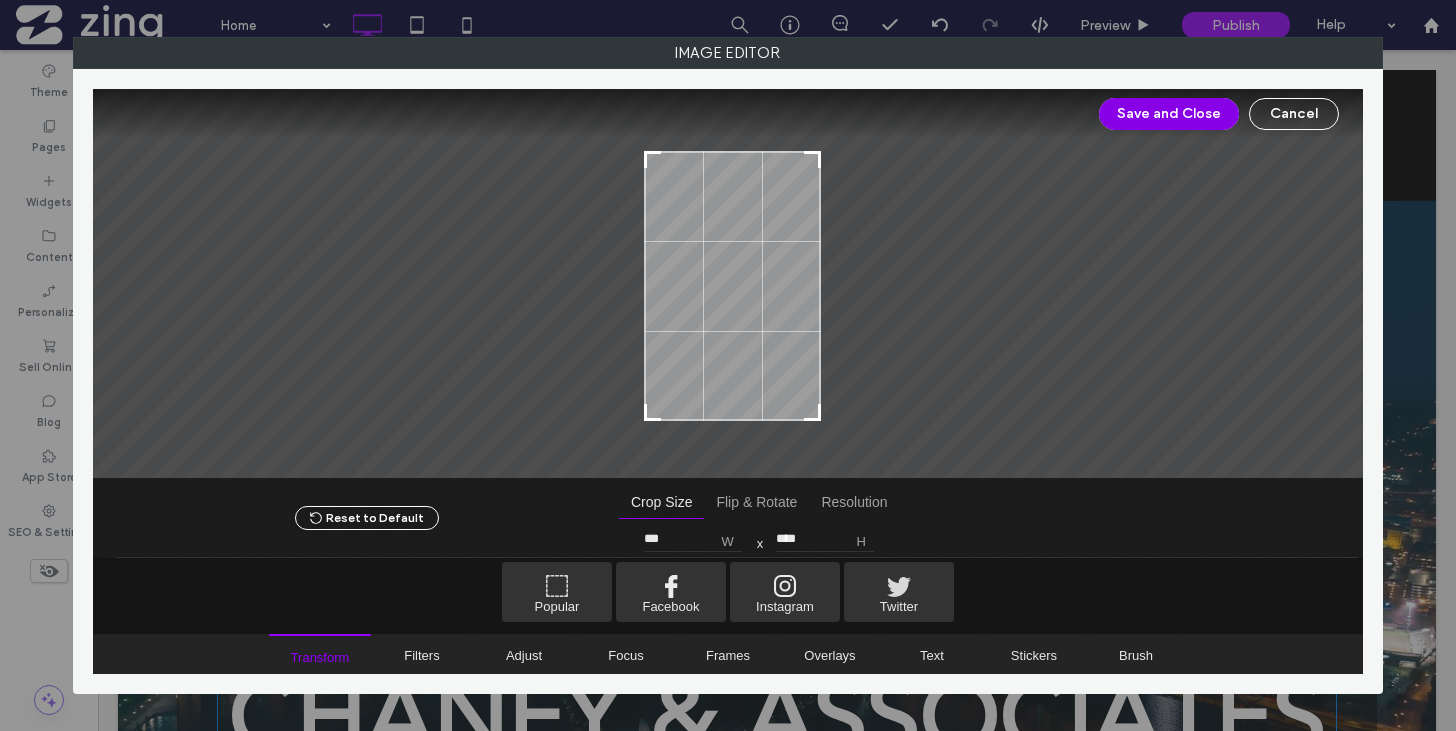 click on "Save and Close" at bounding box center [1169, 114] 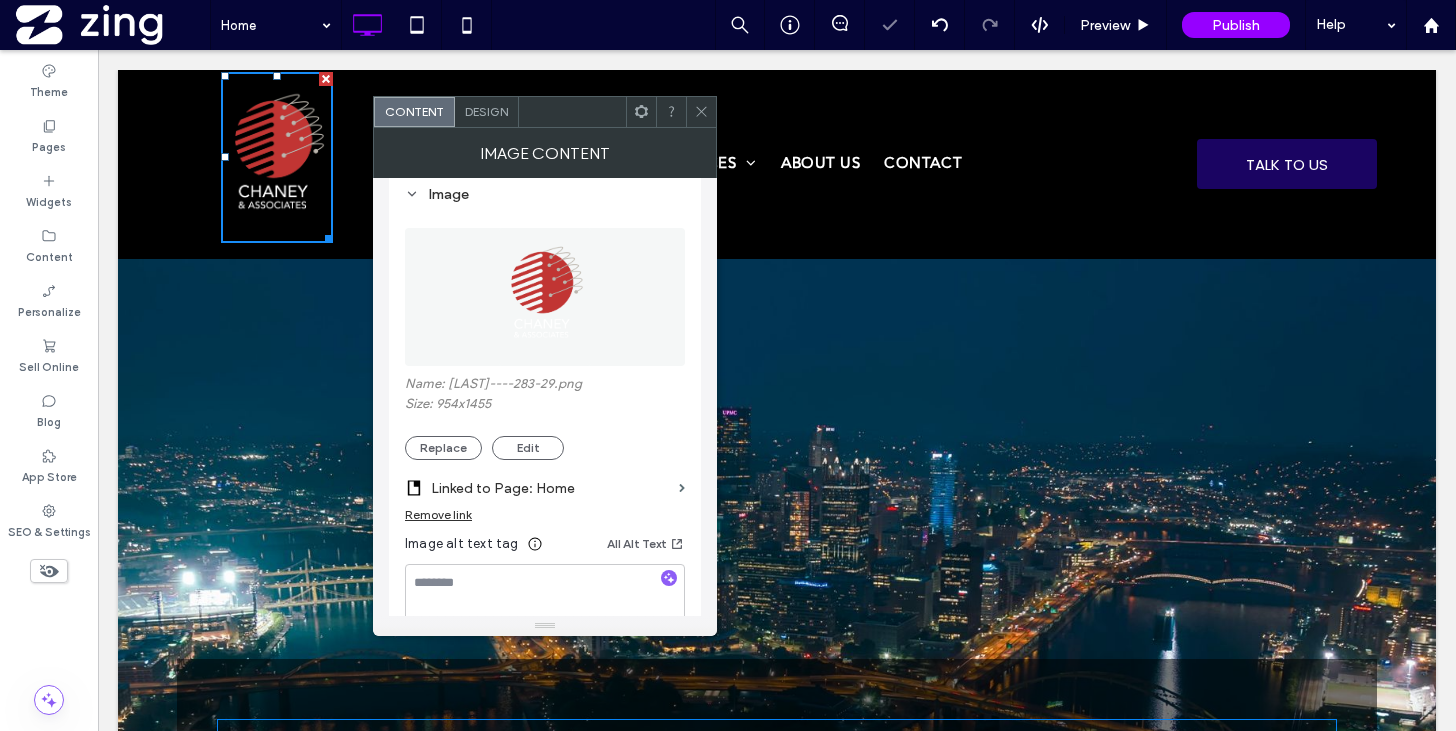 click at bounding box center [701, 112] 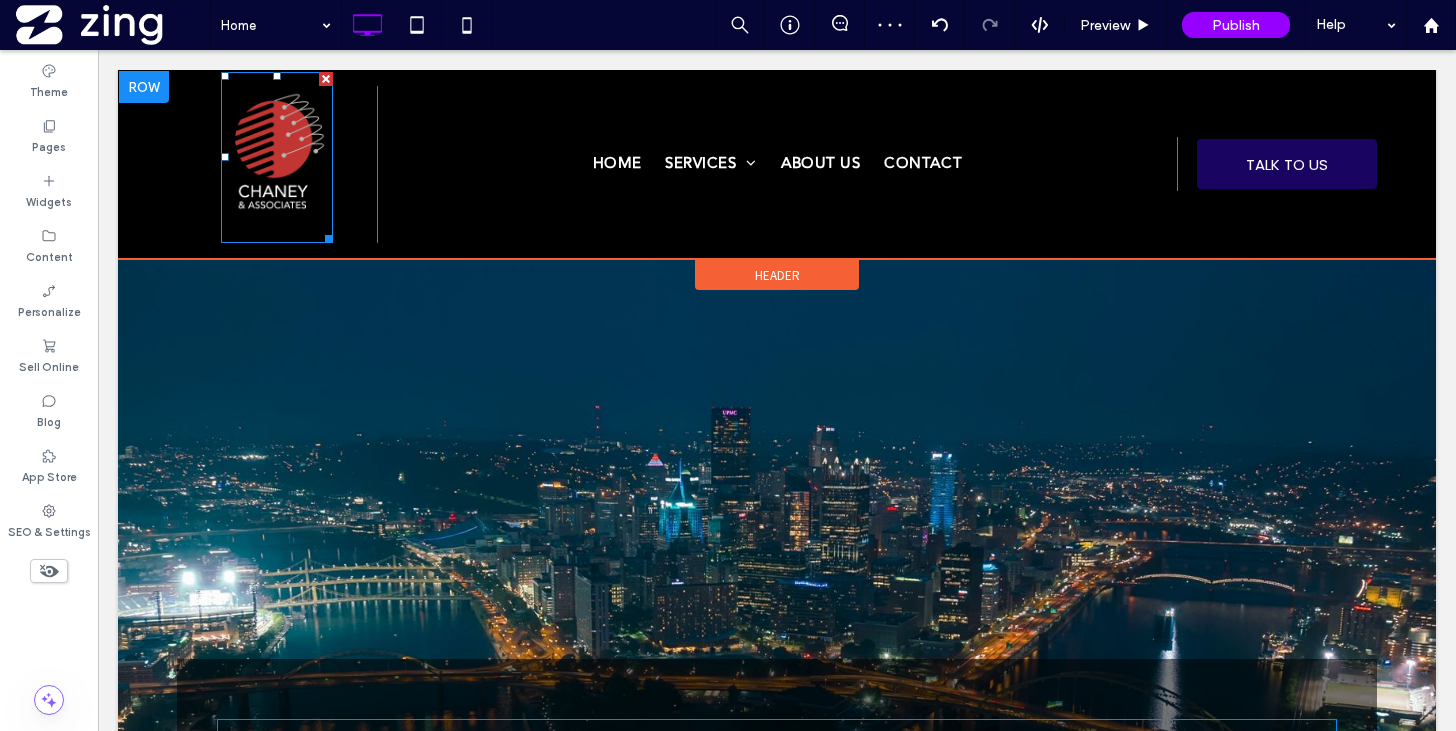 click at bounding box center (277, 157) 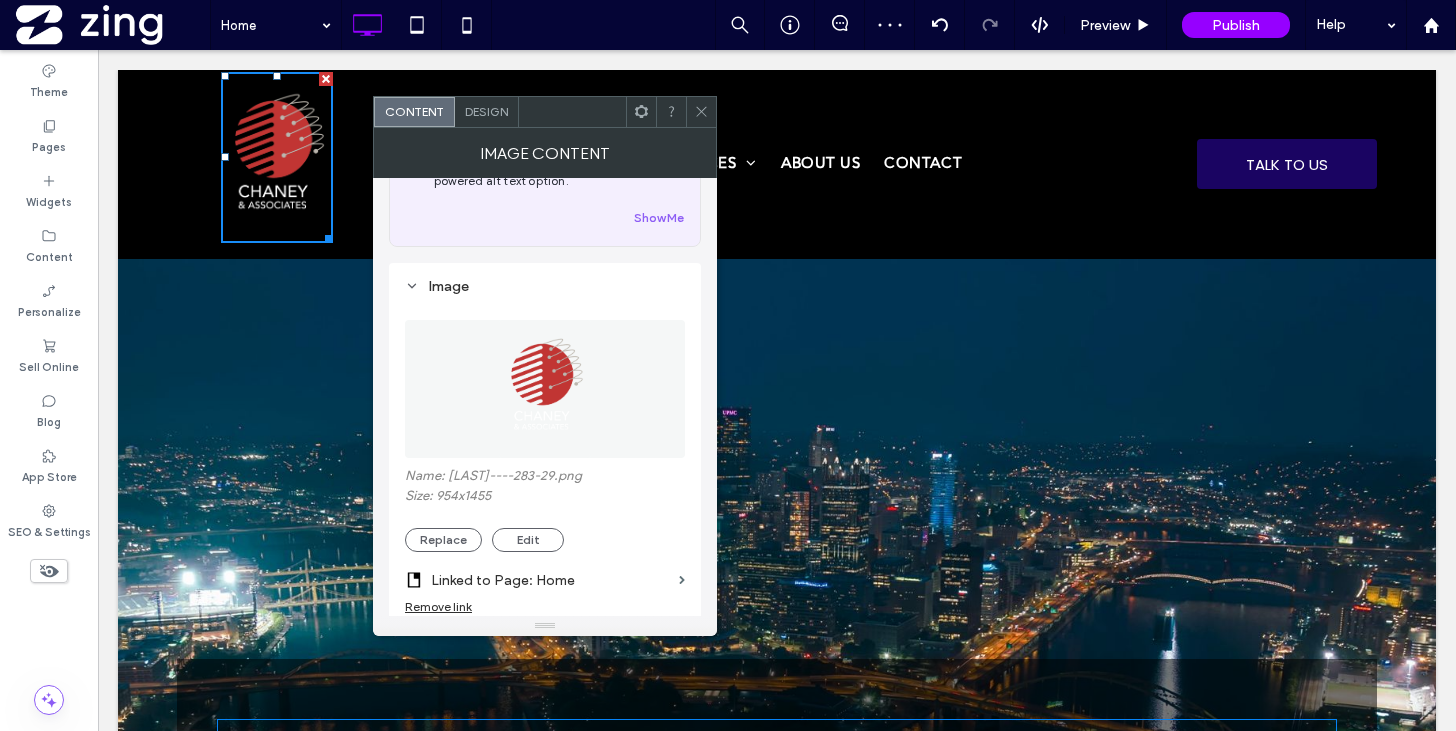 scroll, scrollTop: 108, scrollLeft: 0, axis: vertical 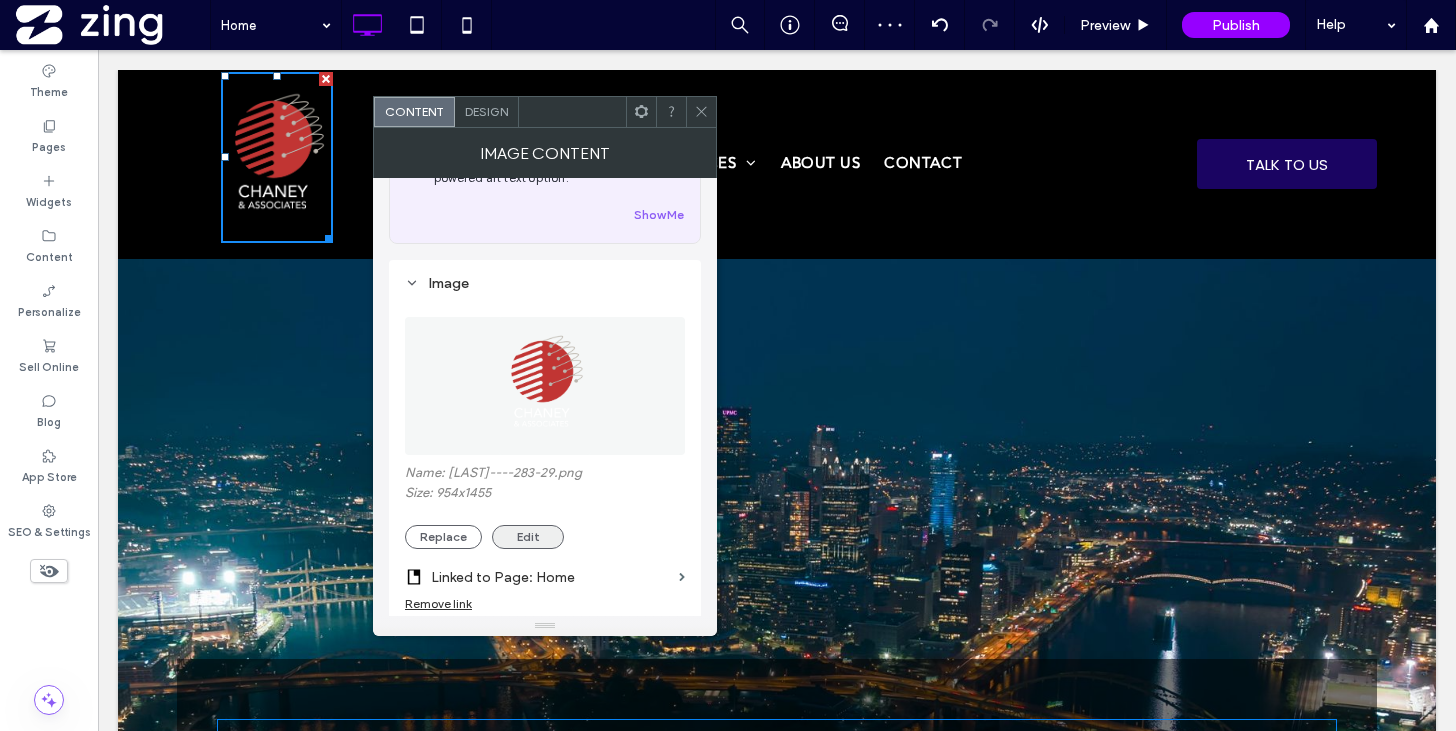 click on "Edit" at bounding box center [528, 537] 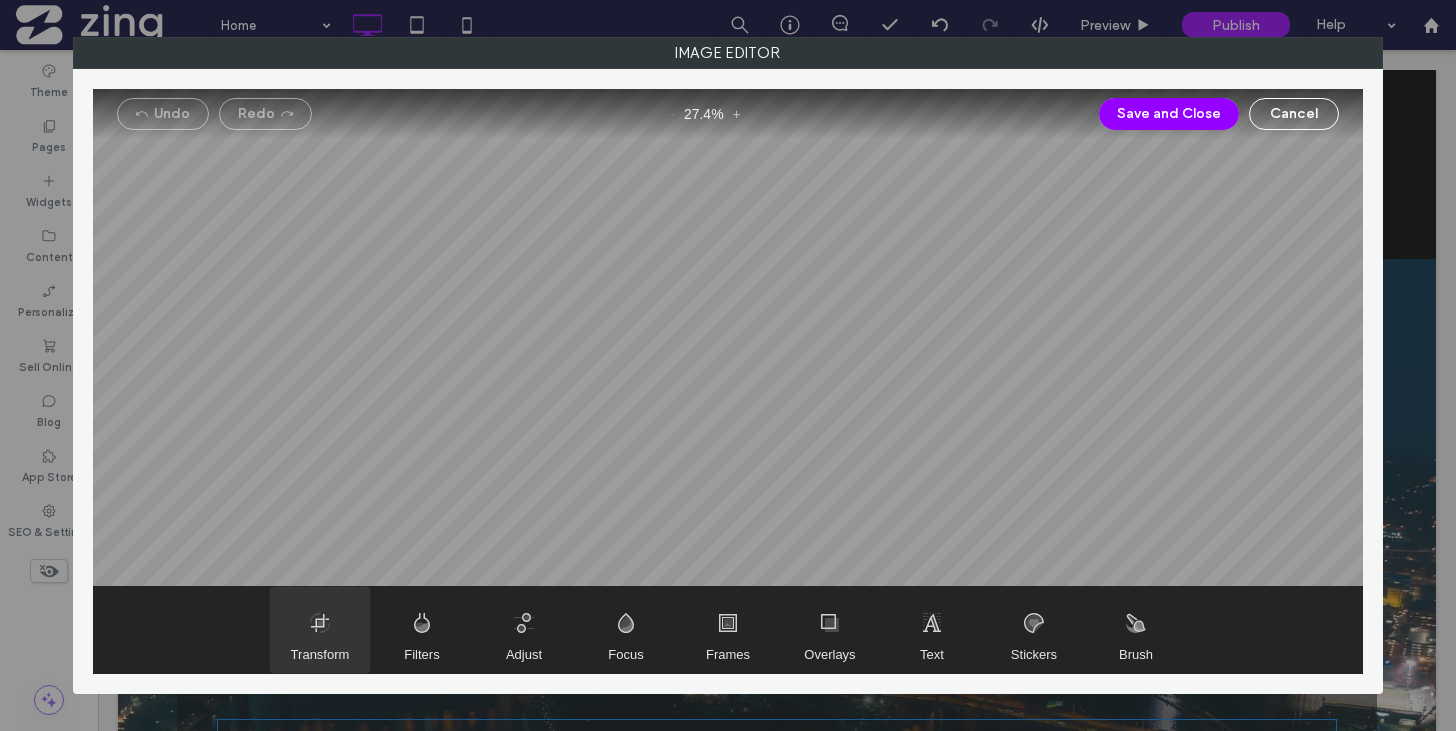 click on "Transform" at bounding box center (320, 654) 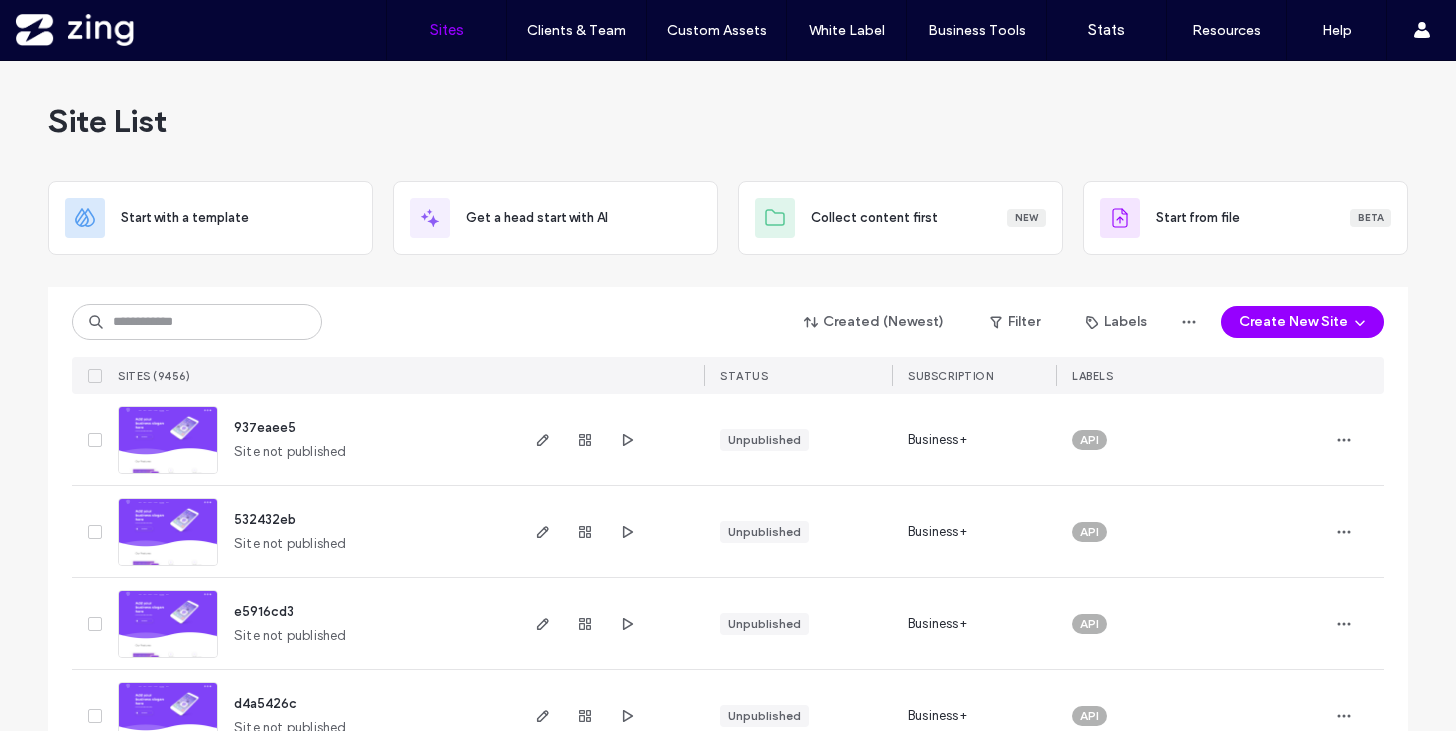 scroll, scrollTop: 0, scrollLeft: 0, axis: both 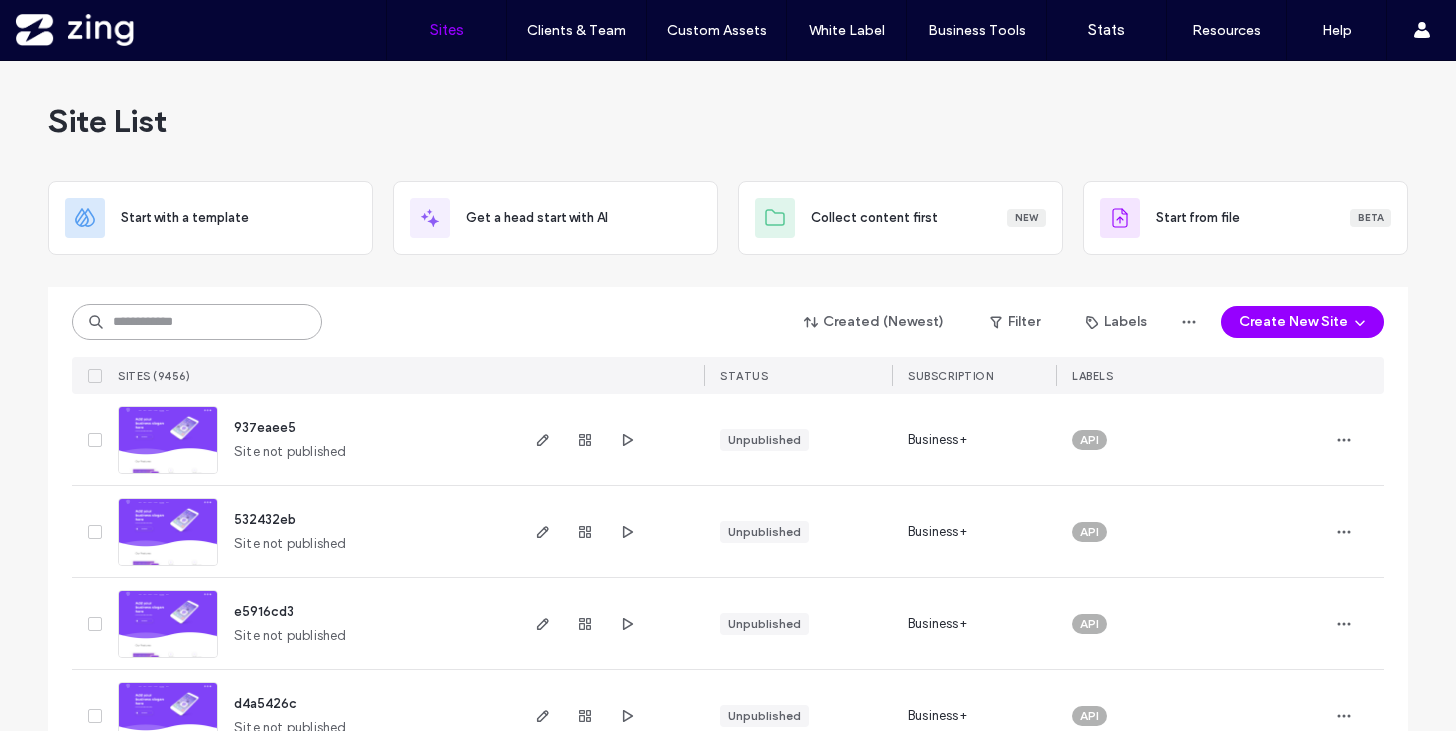 click at bounding box center (197, 322) 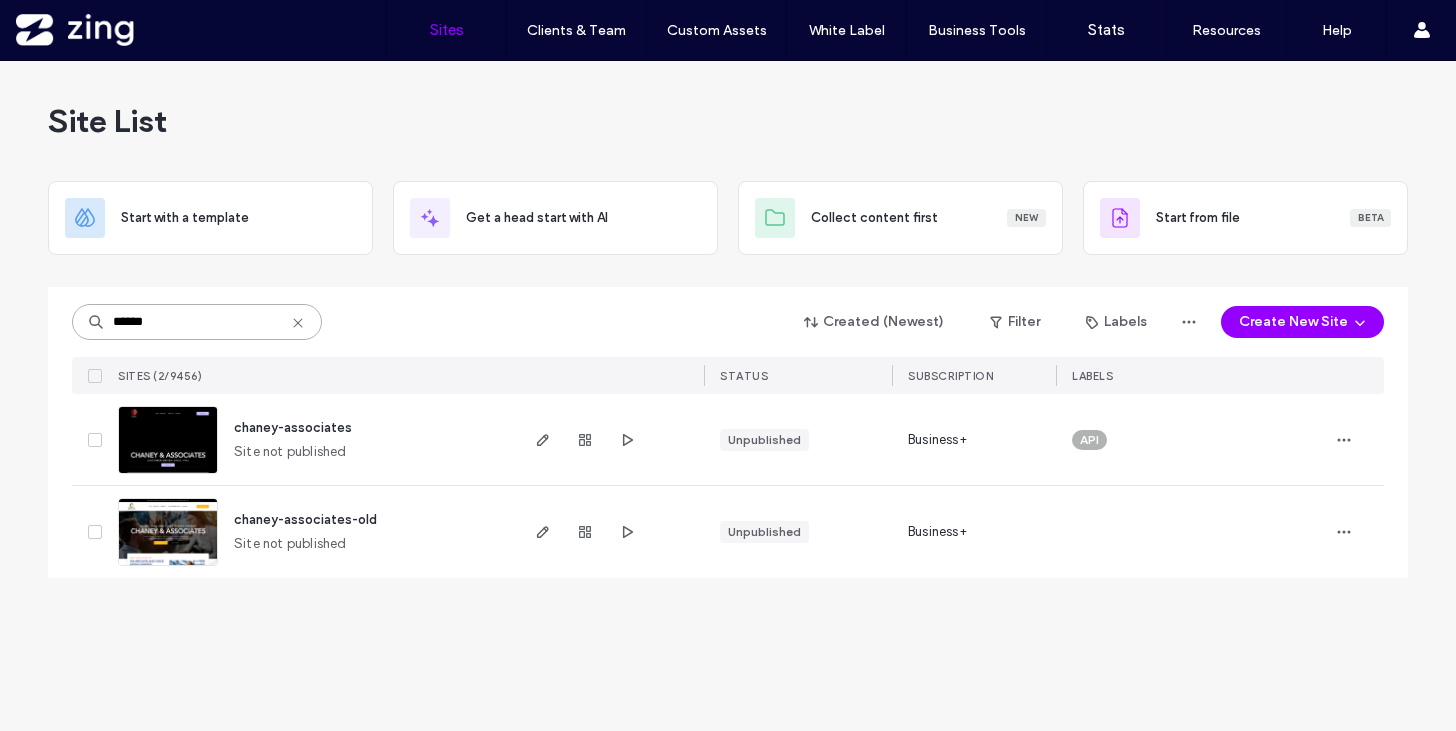 type on "******" 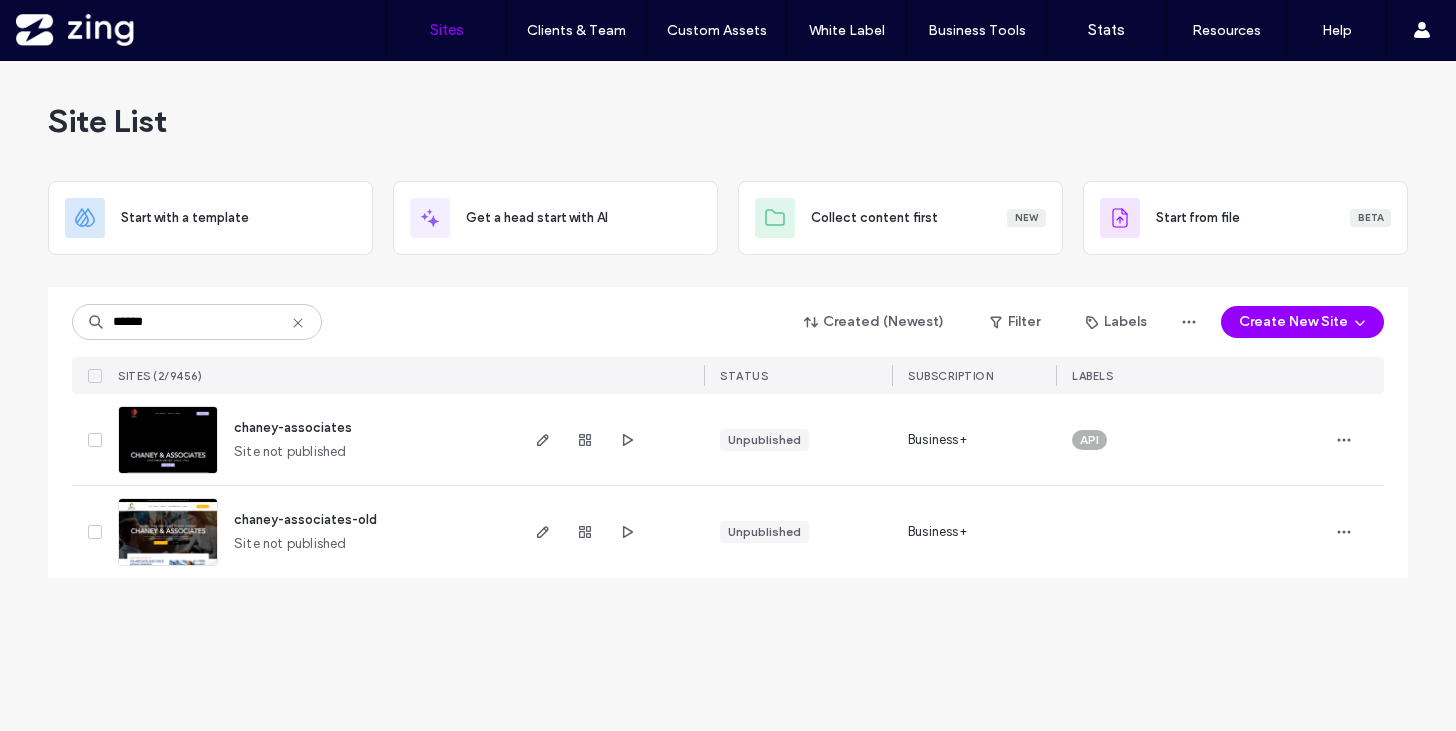 click at bounding box center (168, 475) 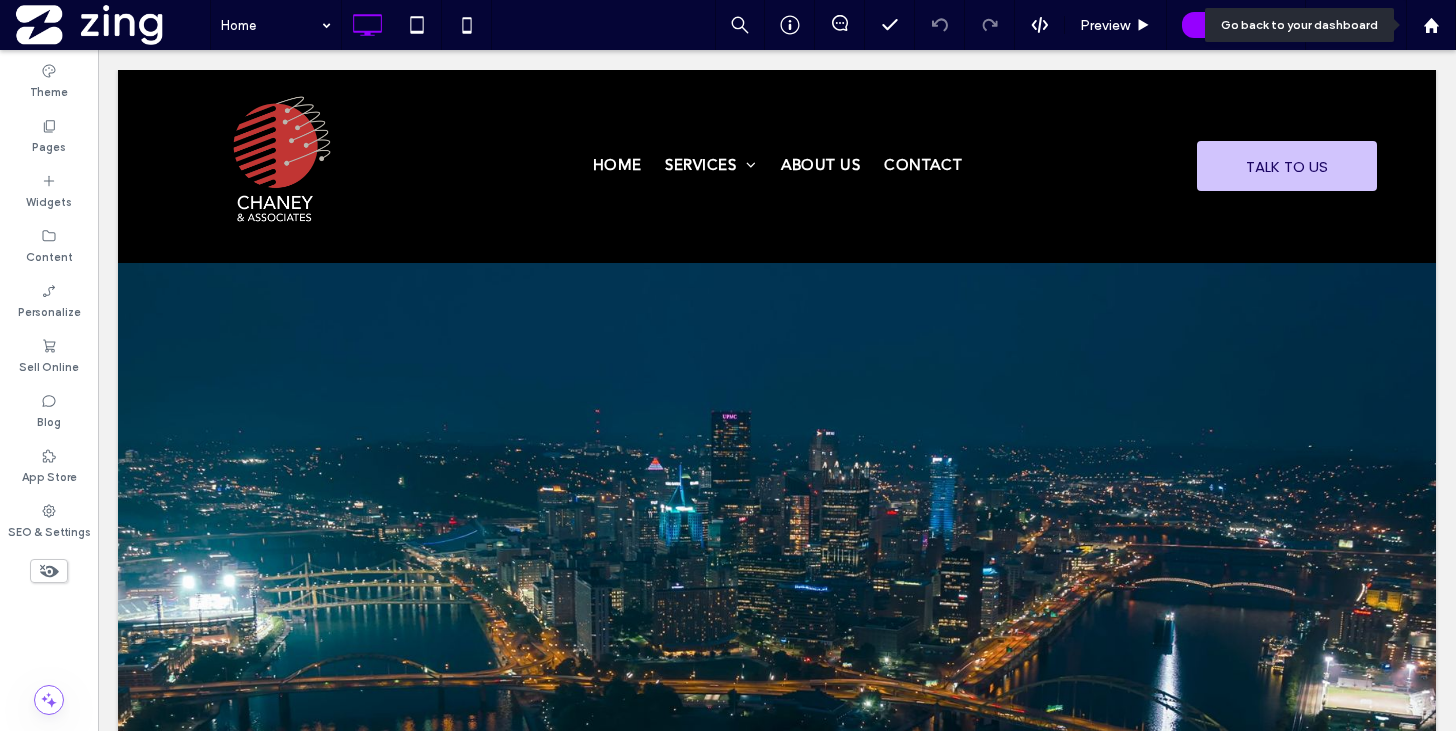 scroll, scrollTop: 0, scrollLeft: 0, axis: both 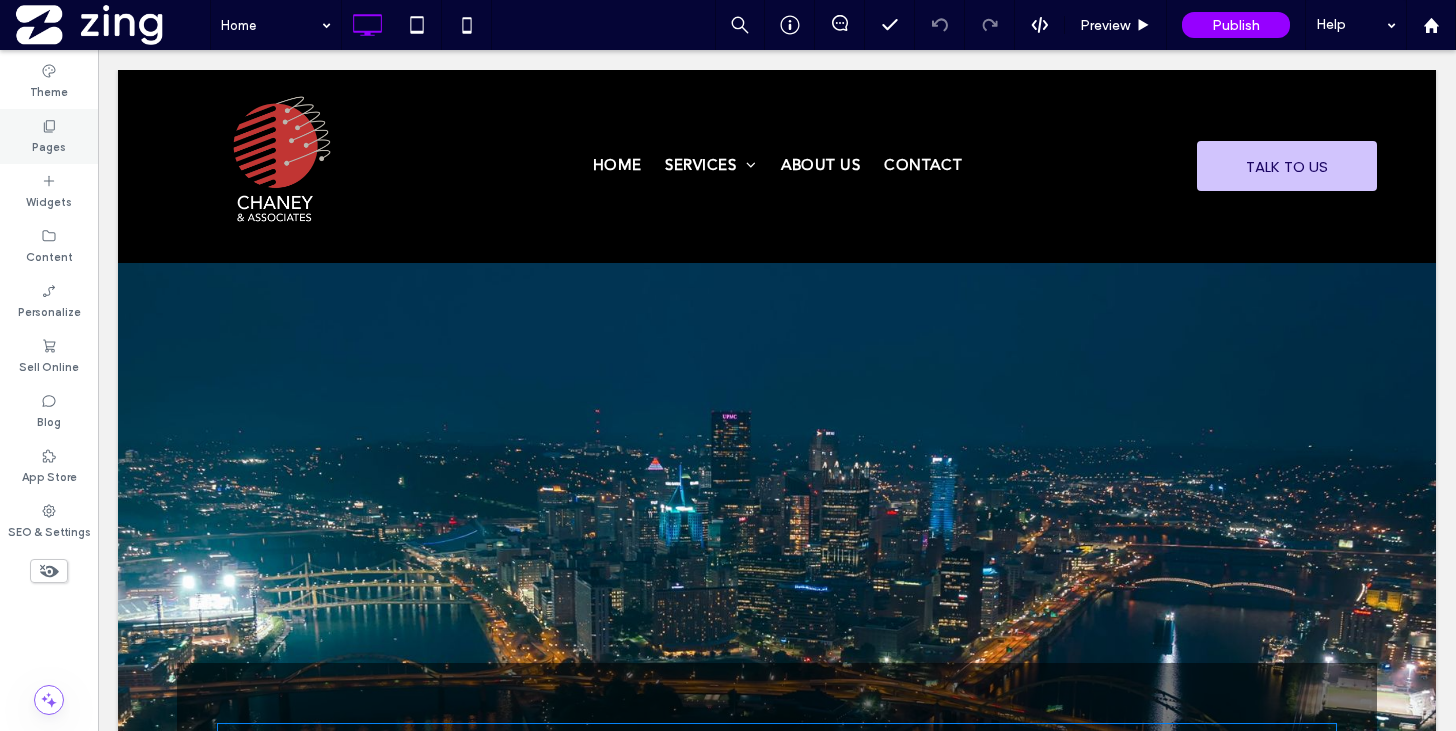 click on "Pages" at bounding box center [49, 136] 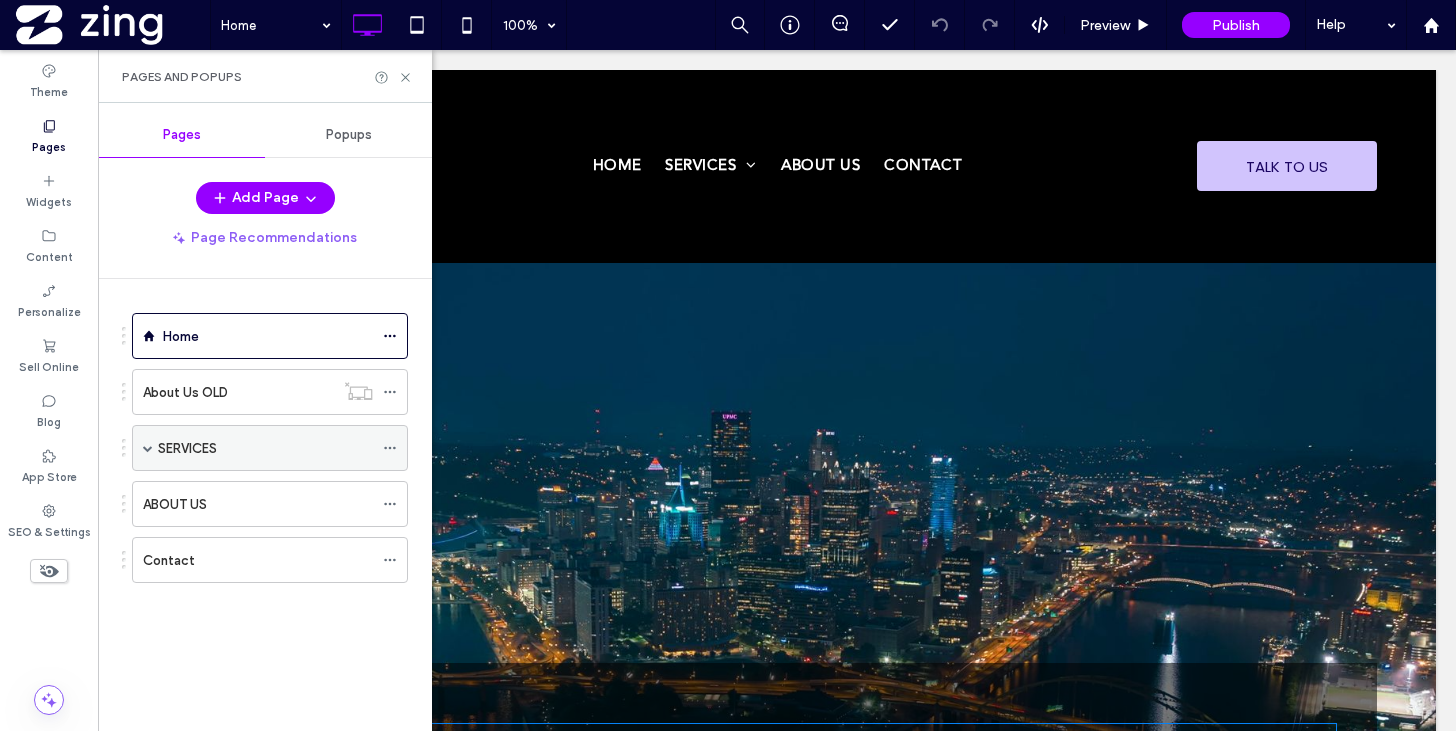 click on "SERVICES" at bounding box center (265, 448) 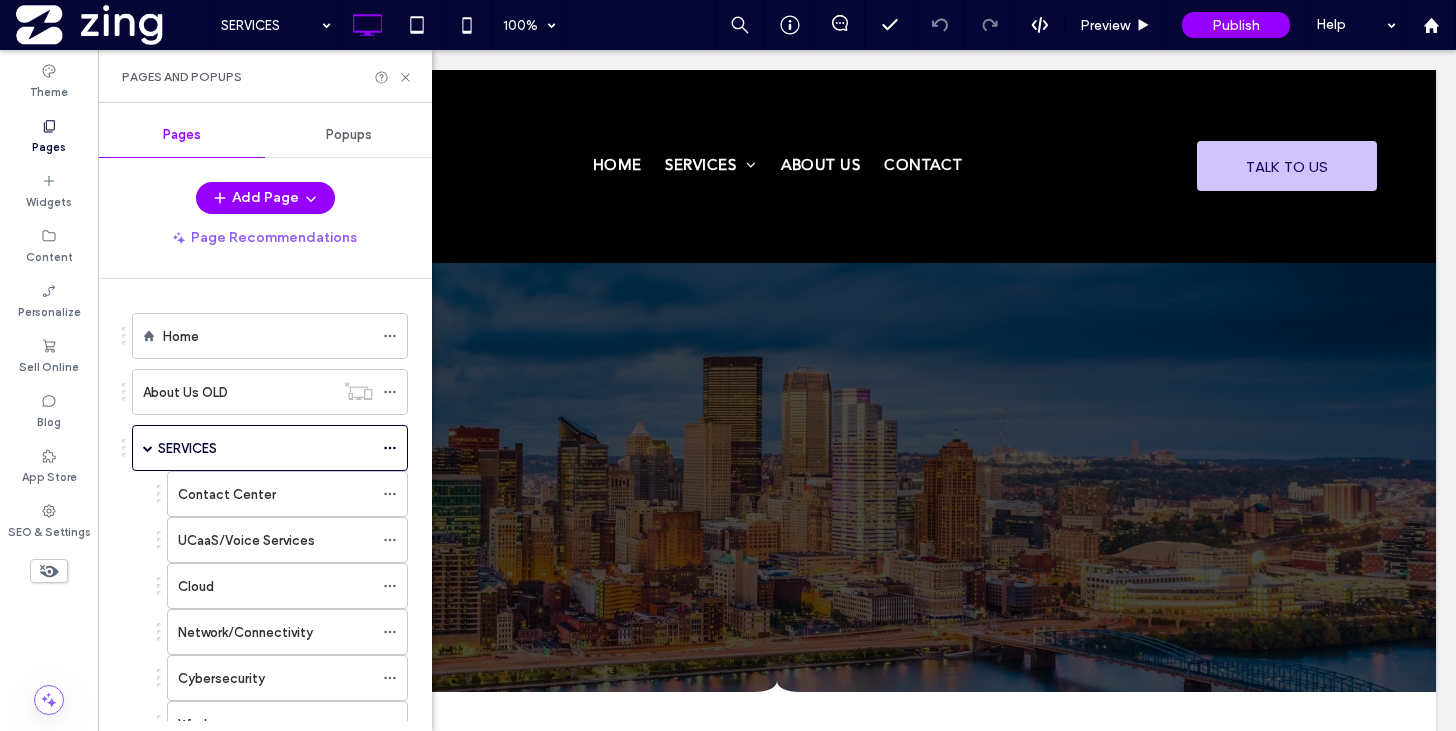 scroll, scrollTop: 0, scrollLeft: 0, axis: both 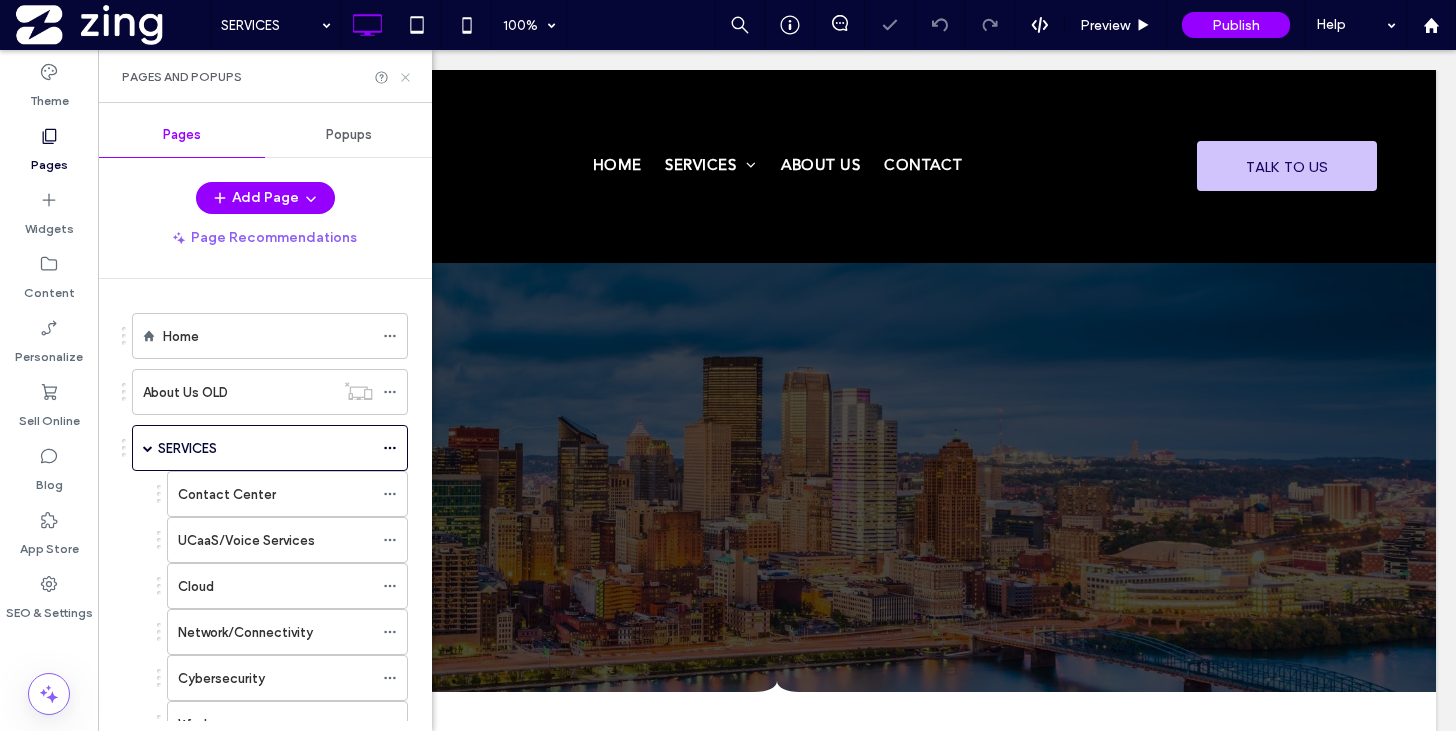 click 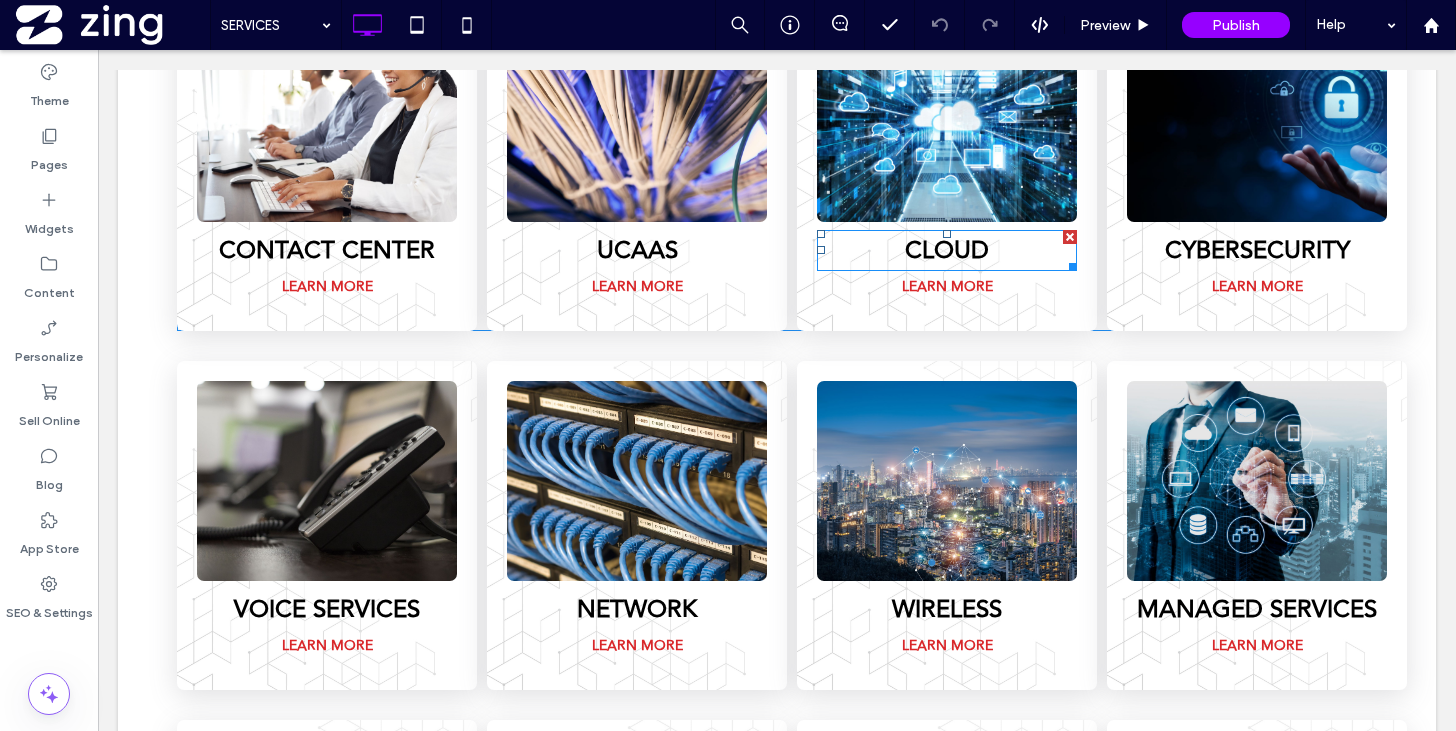 scroll, scrollTop: 0, scrollLeft: 0, axis: both 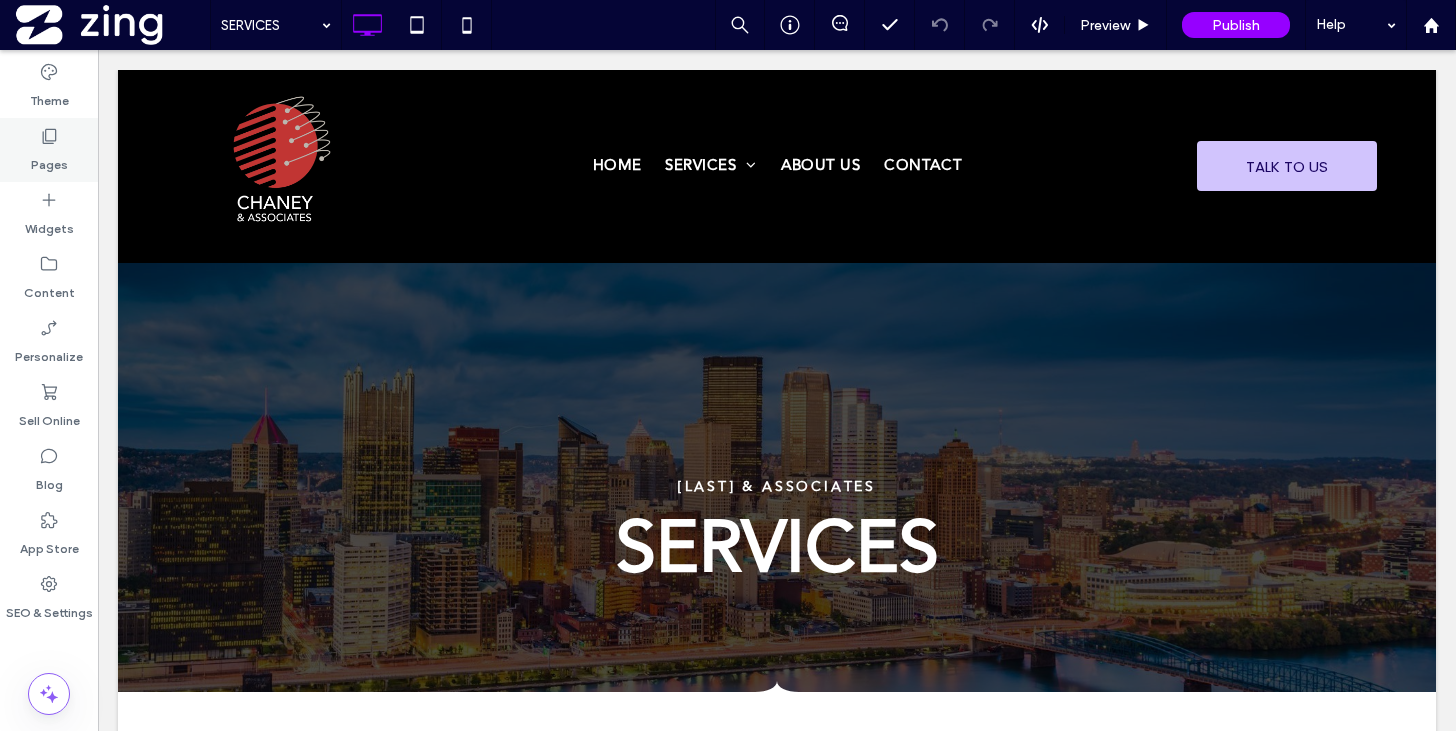 click on "Pages" at bounding box center [49, 150] 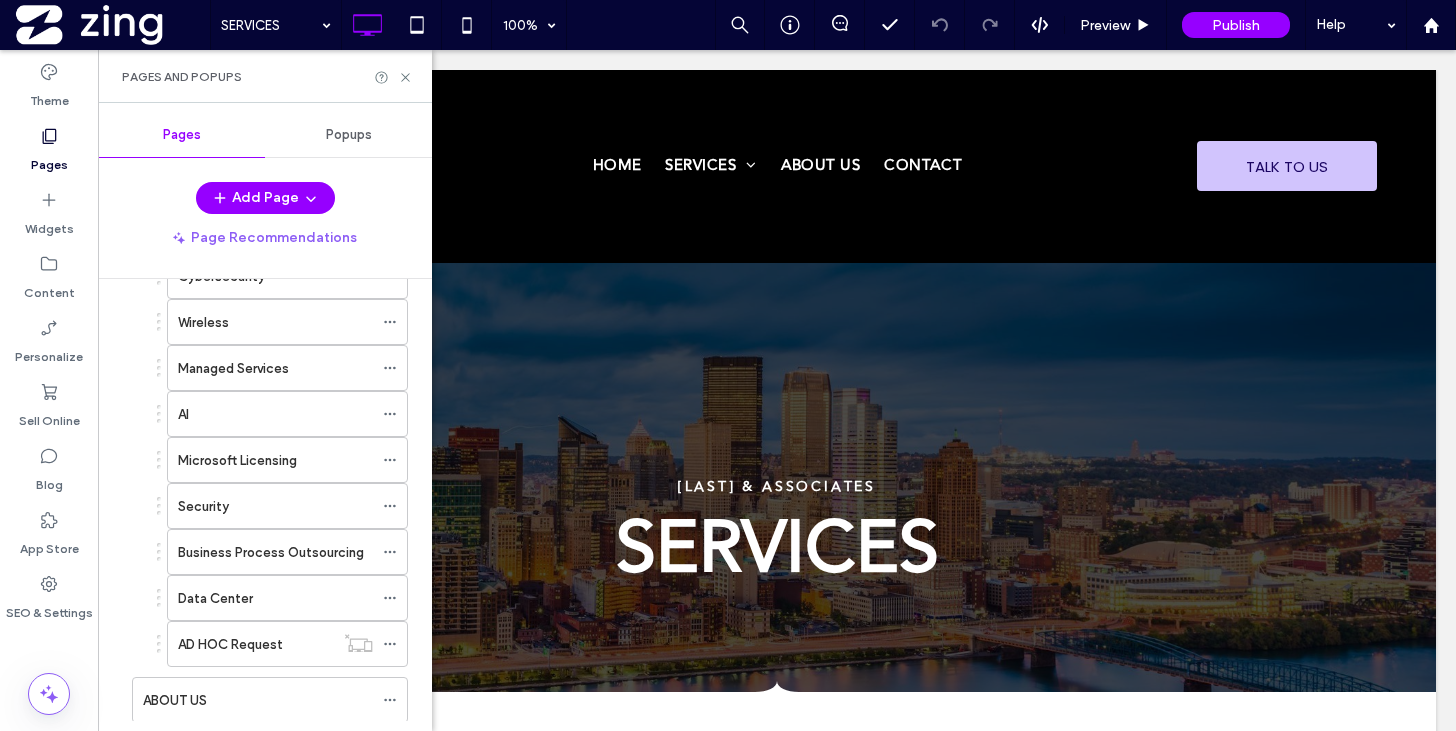scroll, scrollTop: 435, scrollLeft: 0, axis: vertical 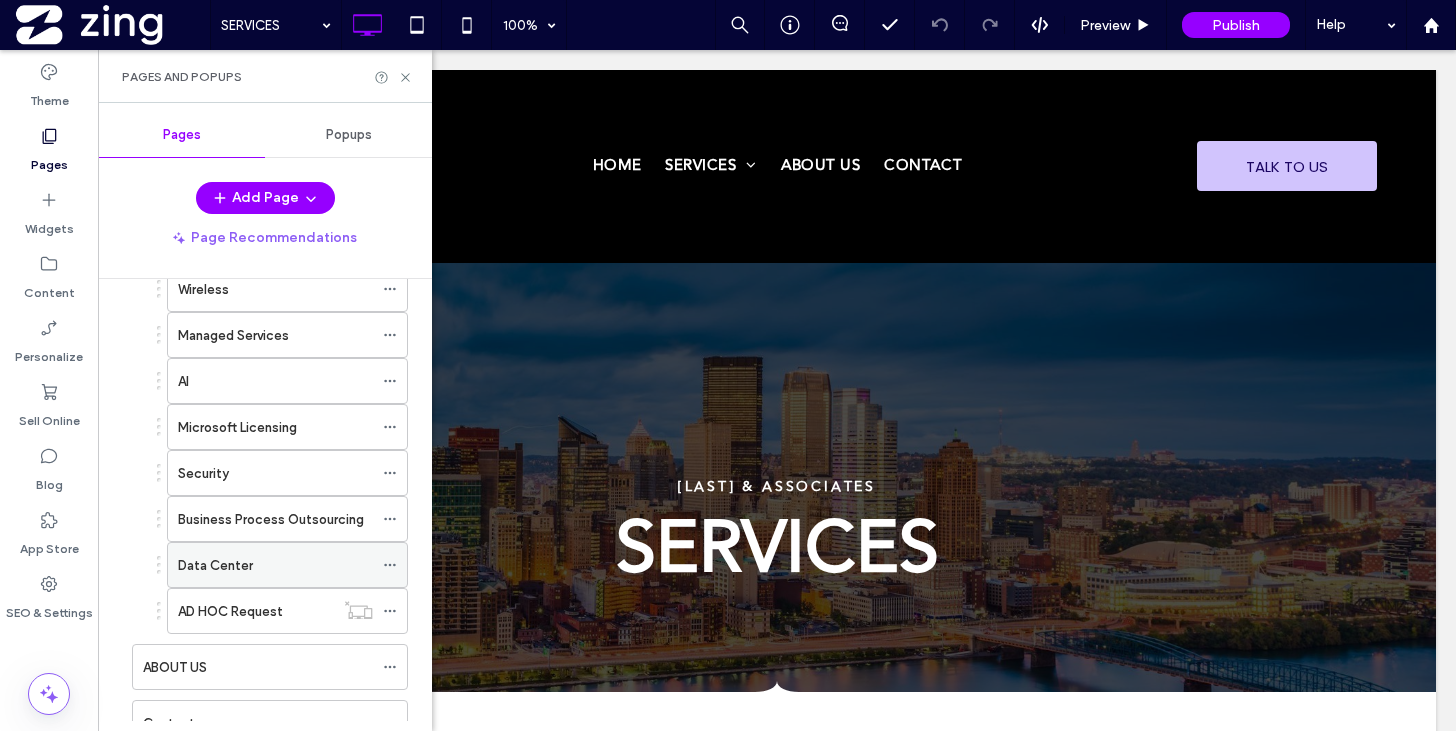 click on "Data Center" at bounding box center (275, 565) 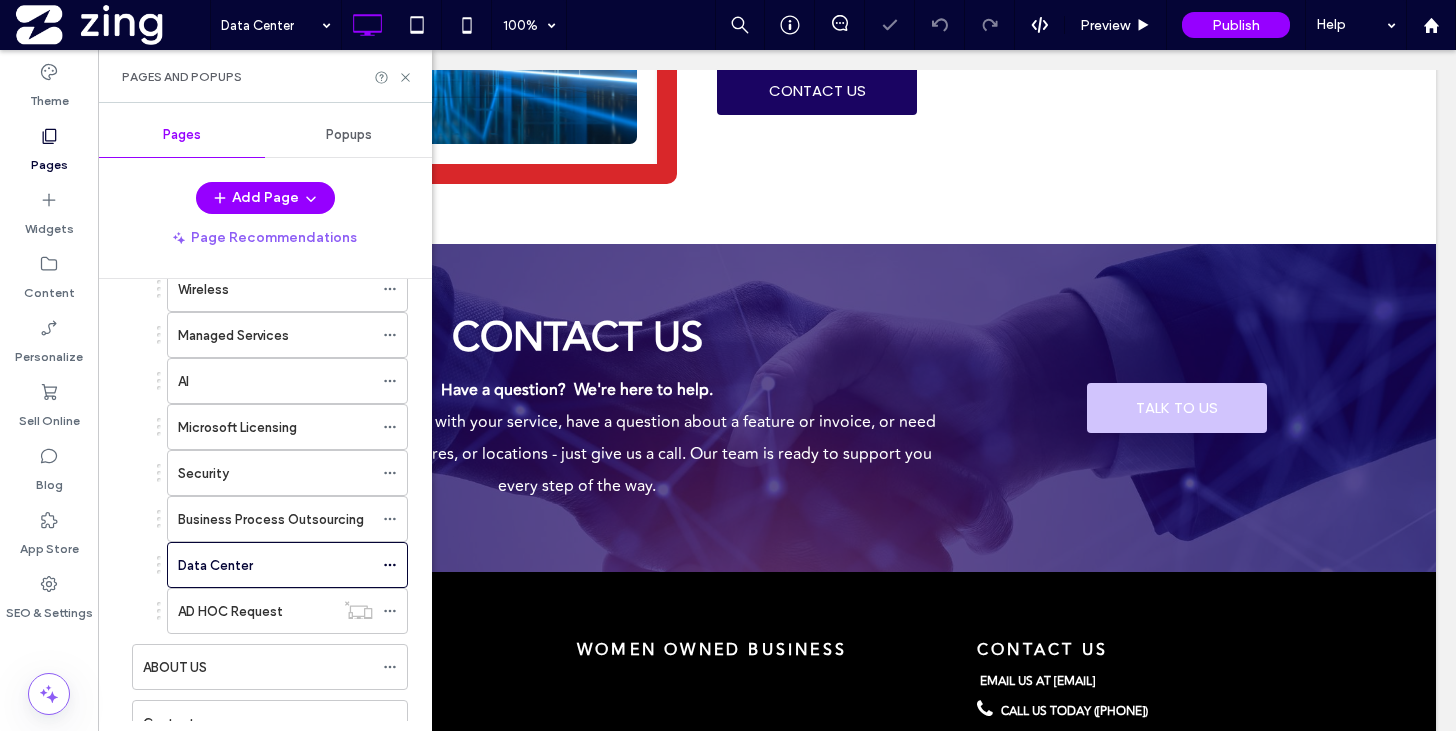 scroll, scrollTop: 262, scrollLeft: 0, axis: vertical 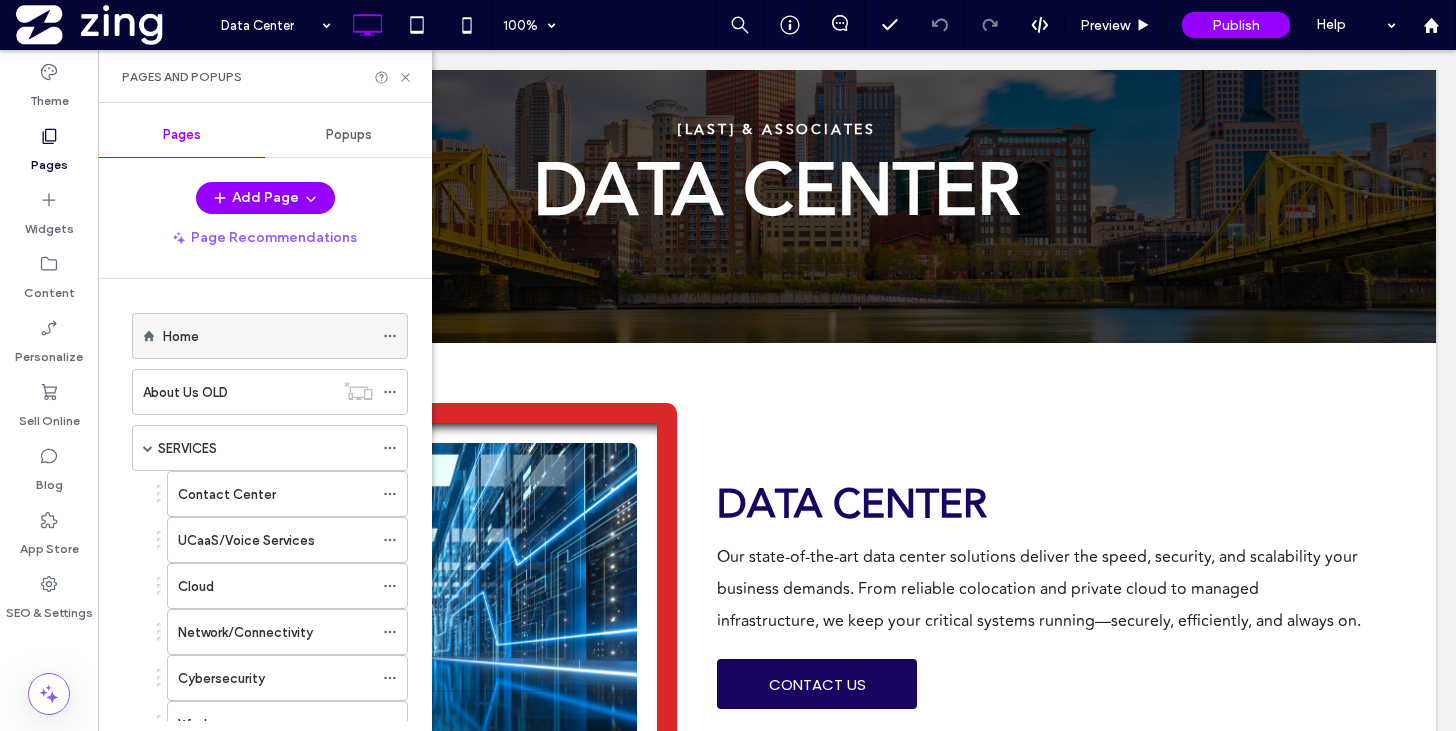 click on "Home" at bounding box center (268, 336) 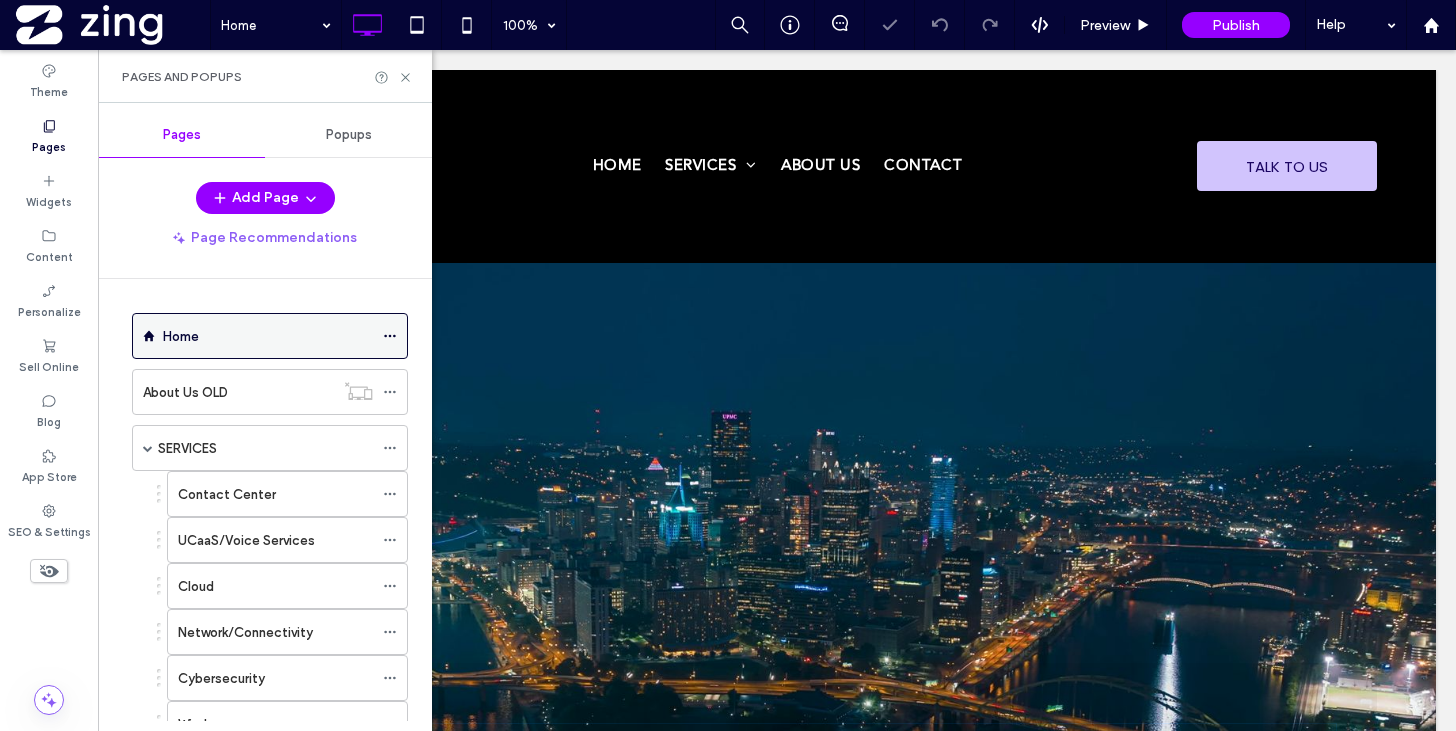 scroll, scrollTop: 0, scrollLeft: 0, axis: both 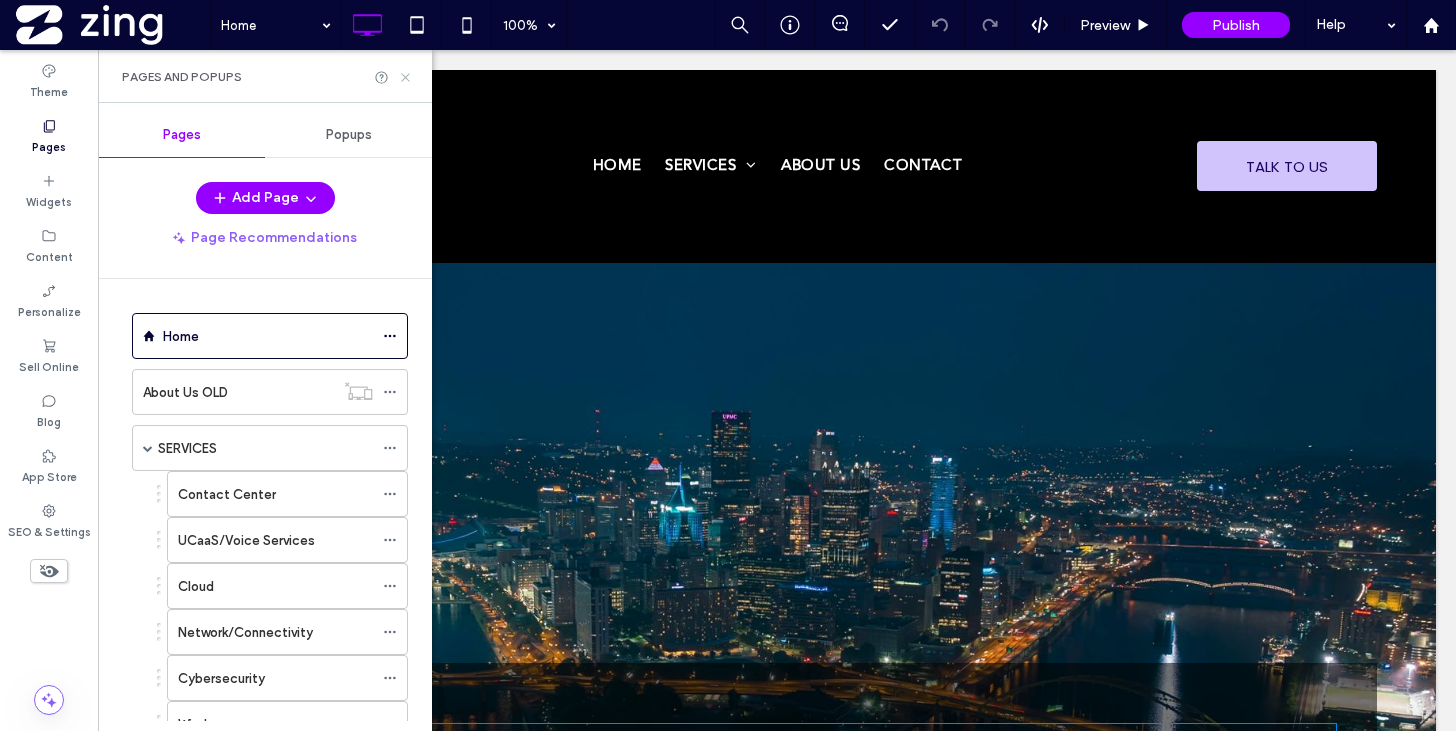 click 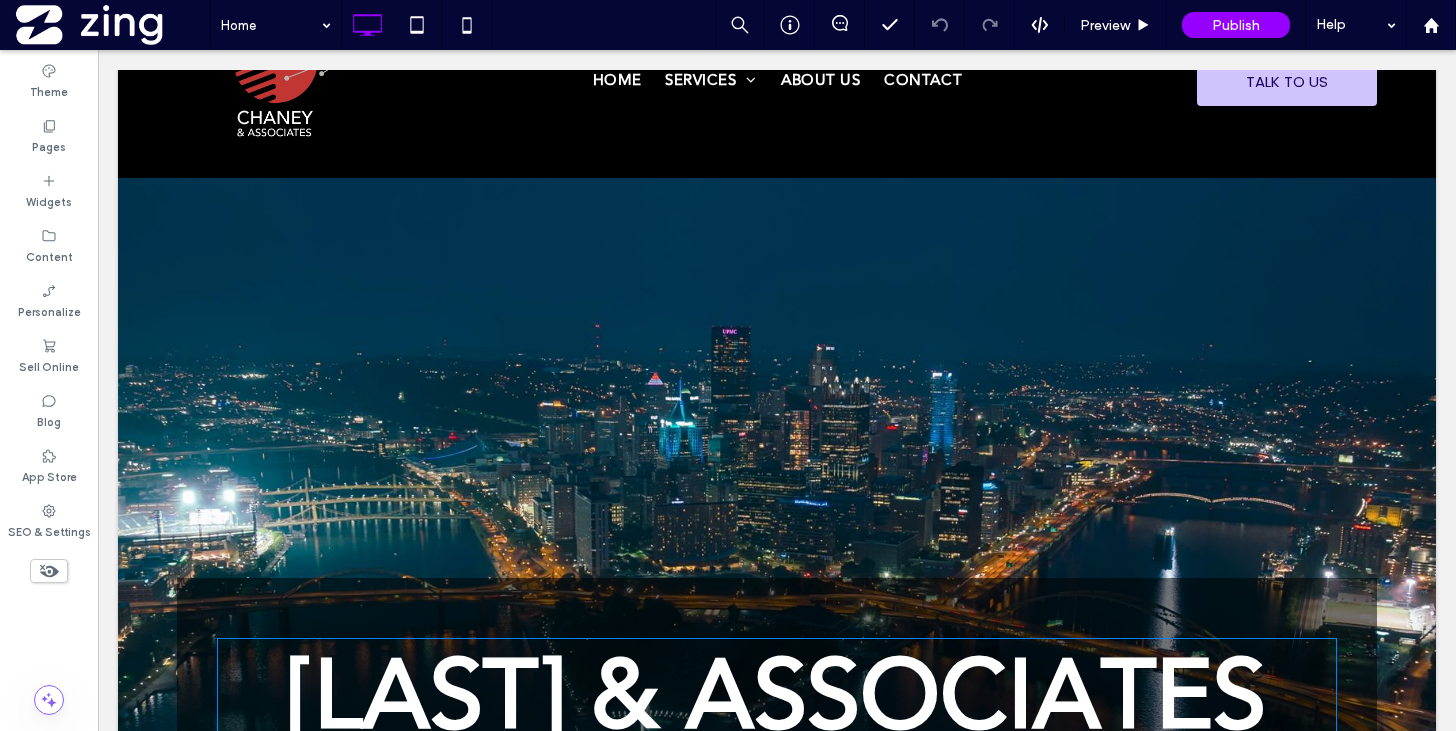 scroll, scrollTop: 0, scrollLeft: 0, axis: both 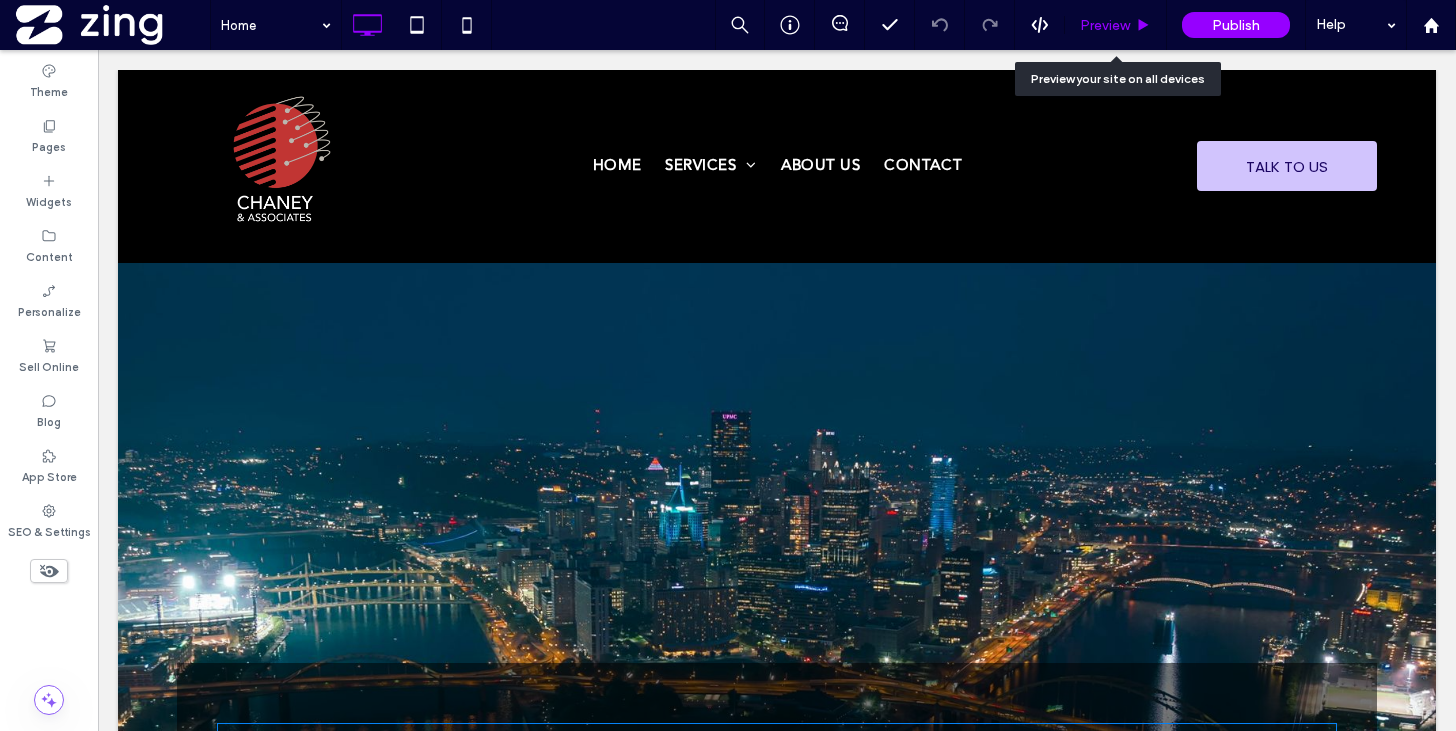 click on "Preview" at bounding box center (1105, 25) 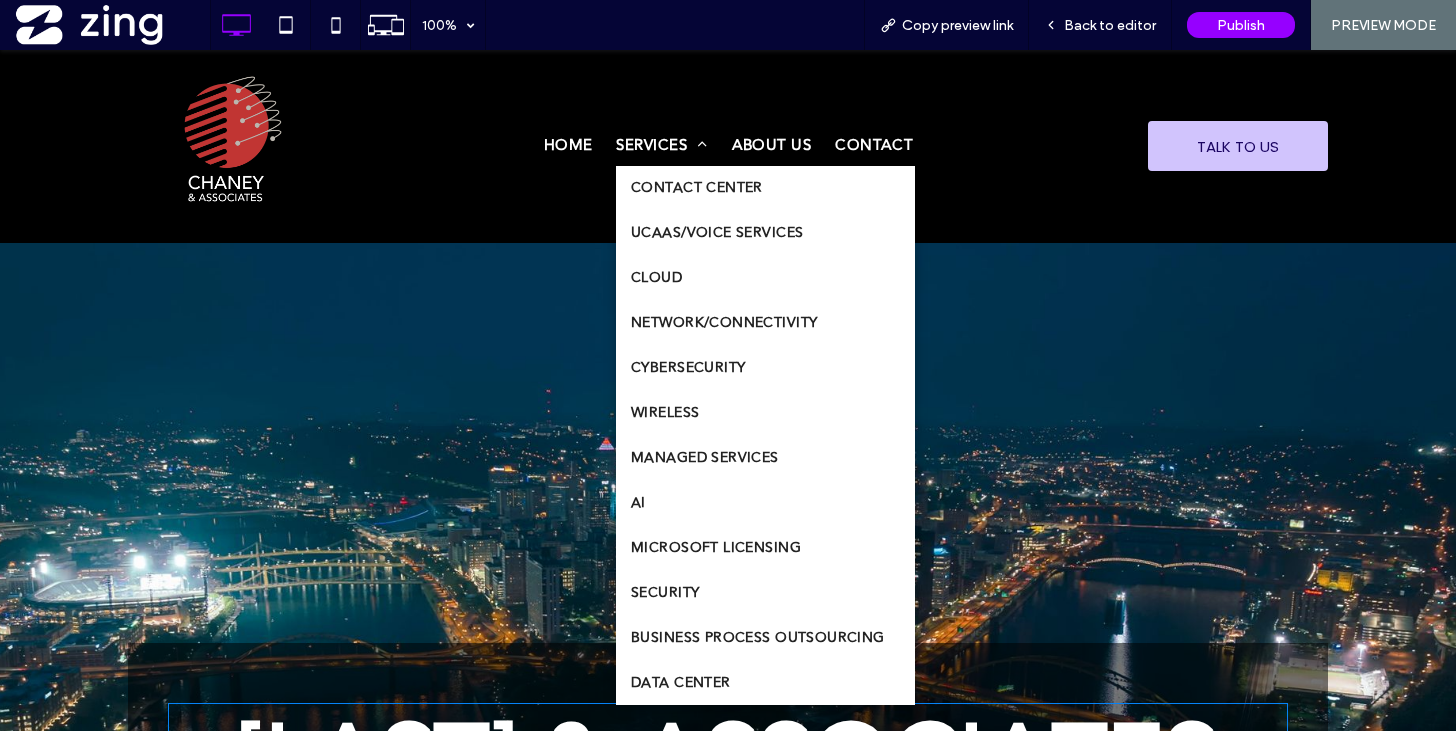 click on "SERVICES" at bounding box center (661, 146) 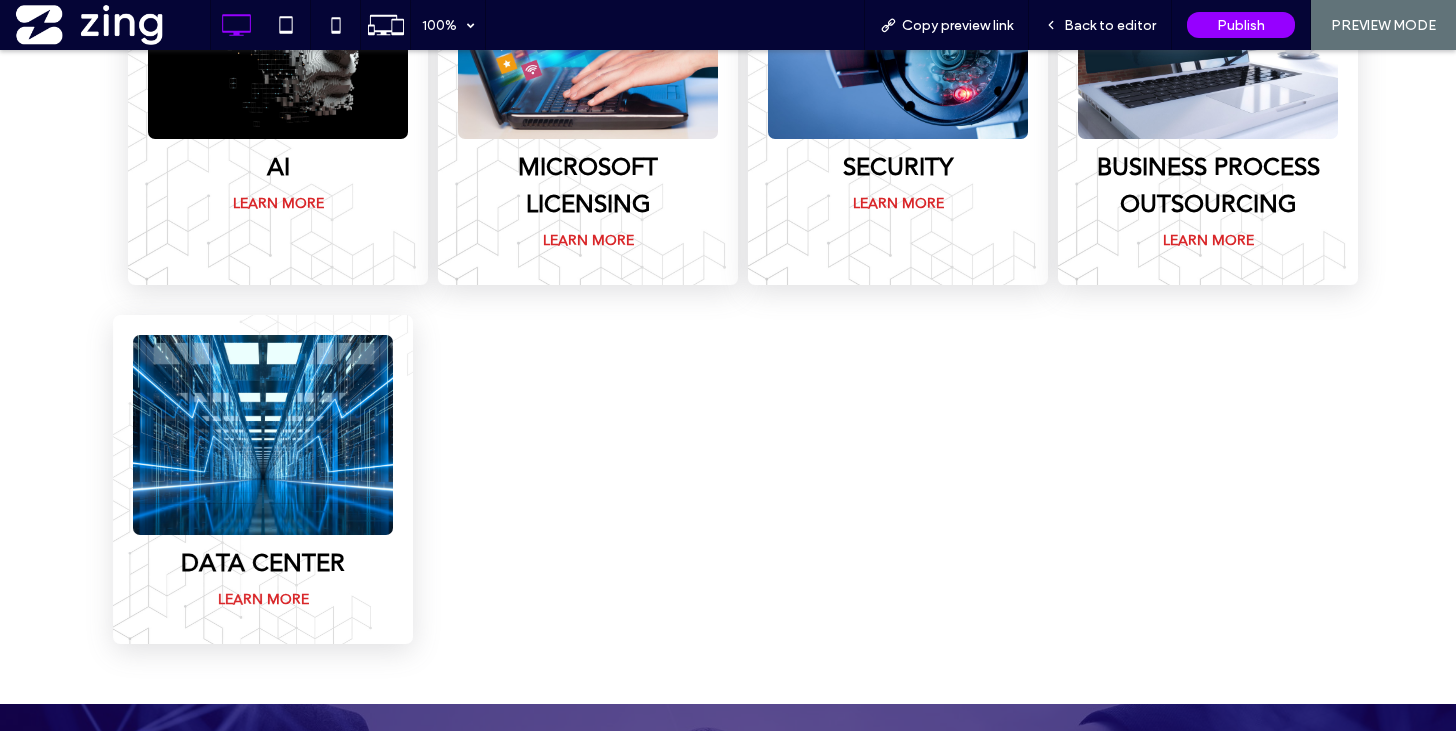 scroll, scrollTop: 1803, scrollLeft: 0, axis: vertical 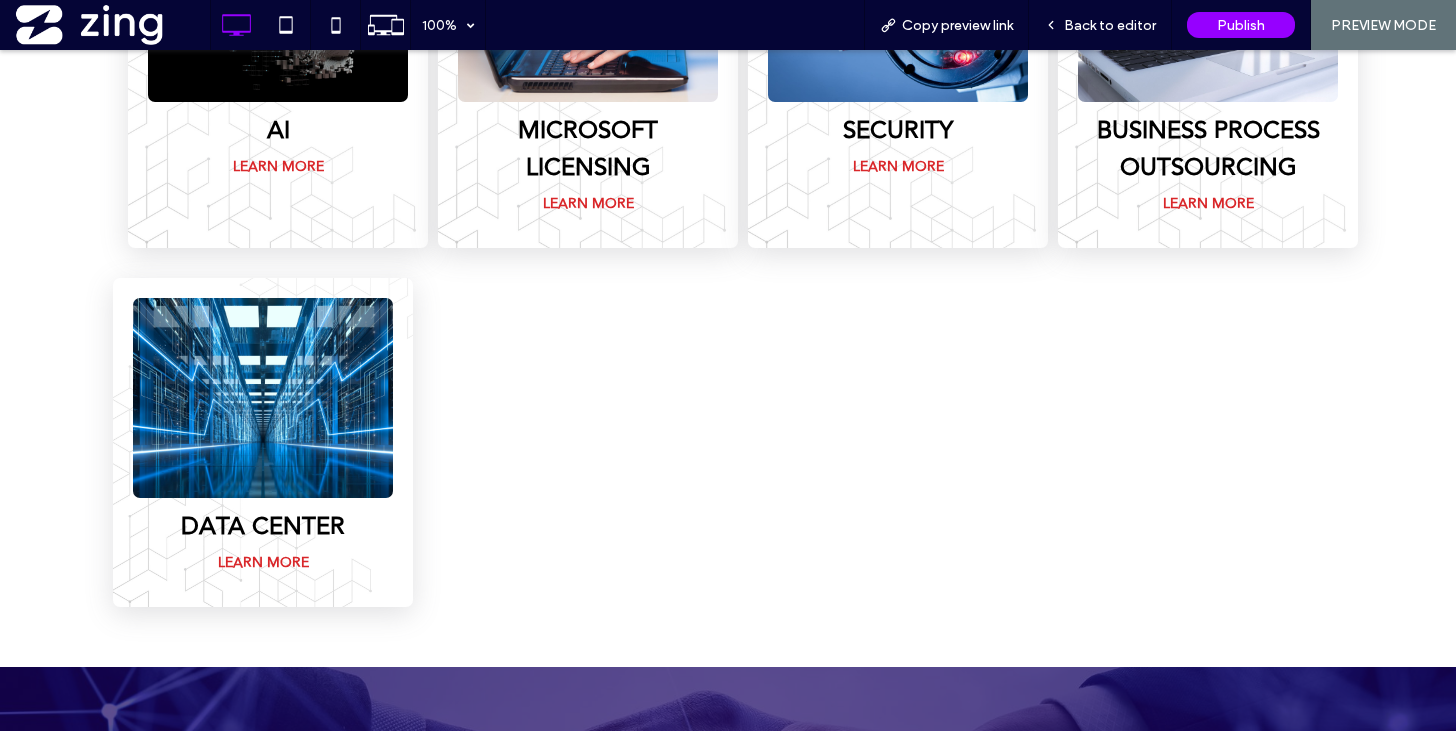 click on "Learn MOre" at bounding box center [588, 203] 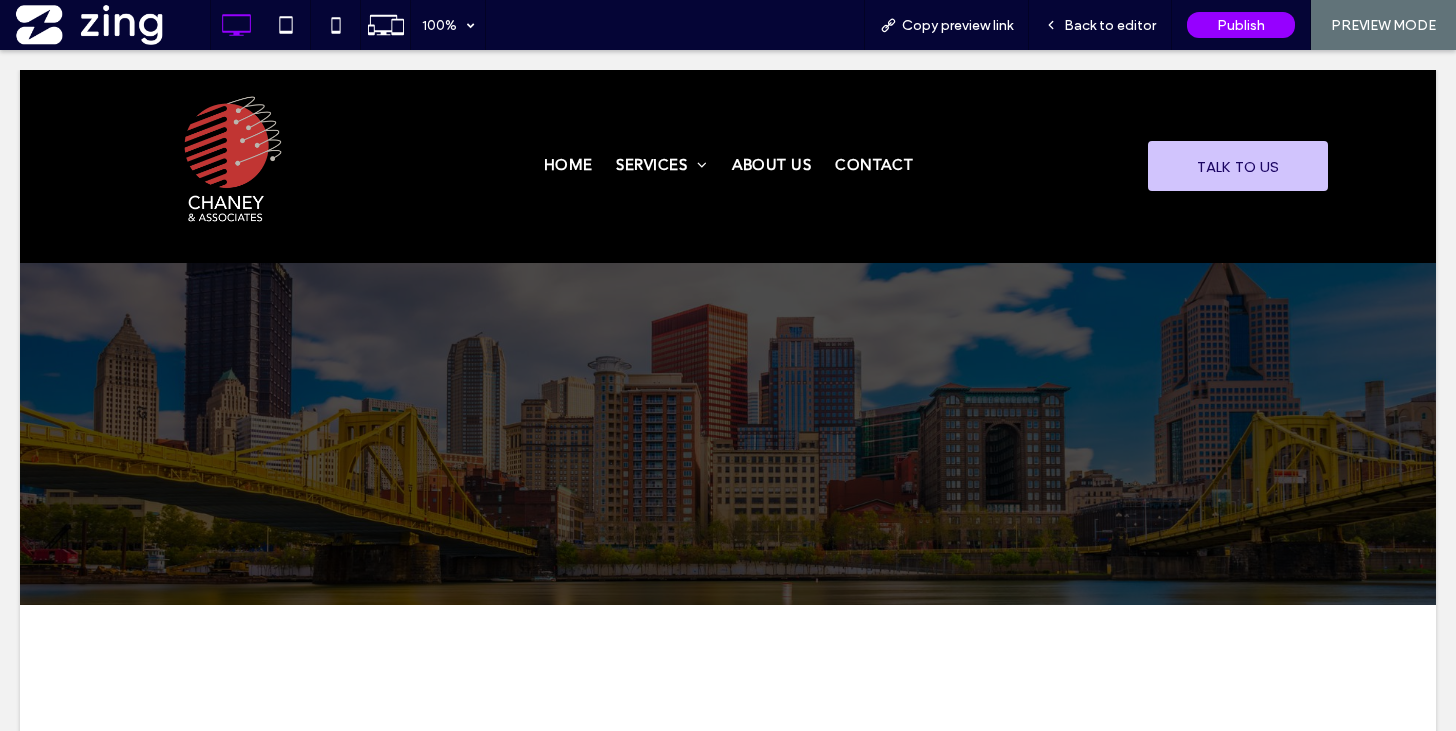 scroll, scrollTop: 0, scrollLeft: 0, axis: both 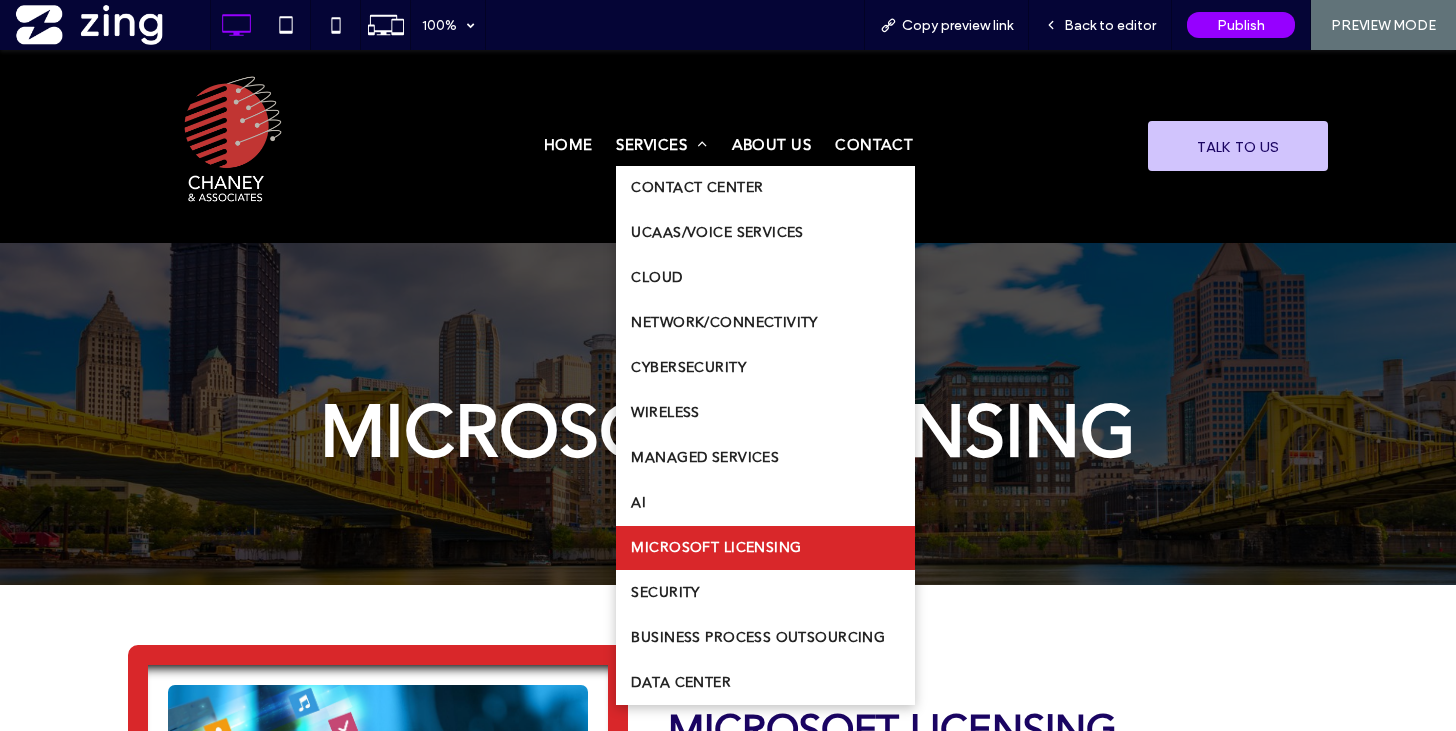 click on "SERVICES" at bounding box center (661, 146) 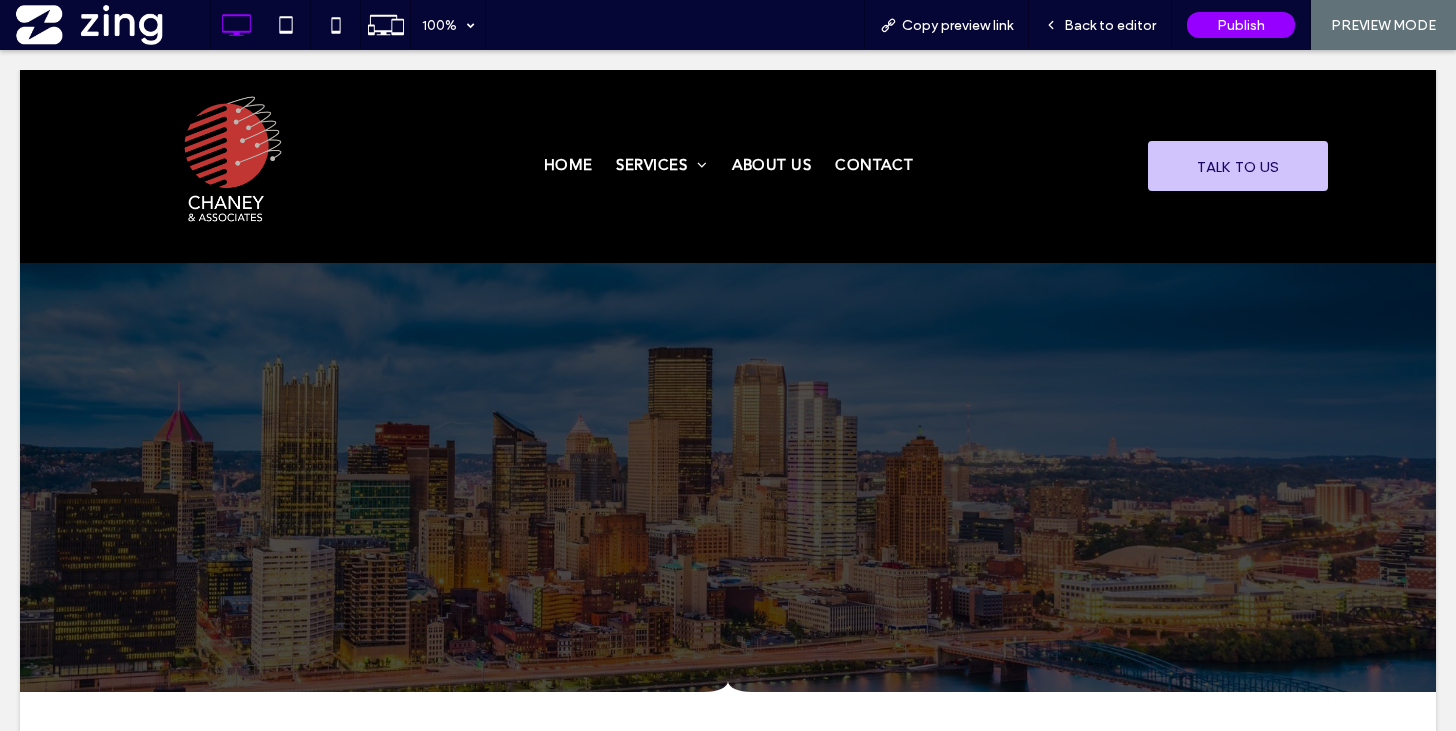 scroll, scrollTop: 0, scrollLeft: 0, axis: both 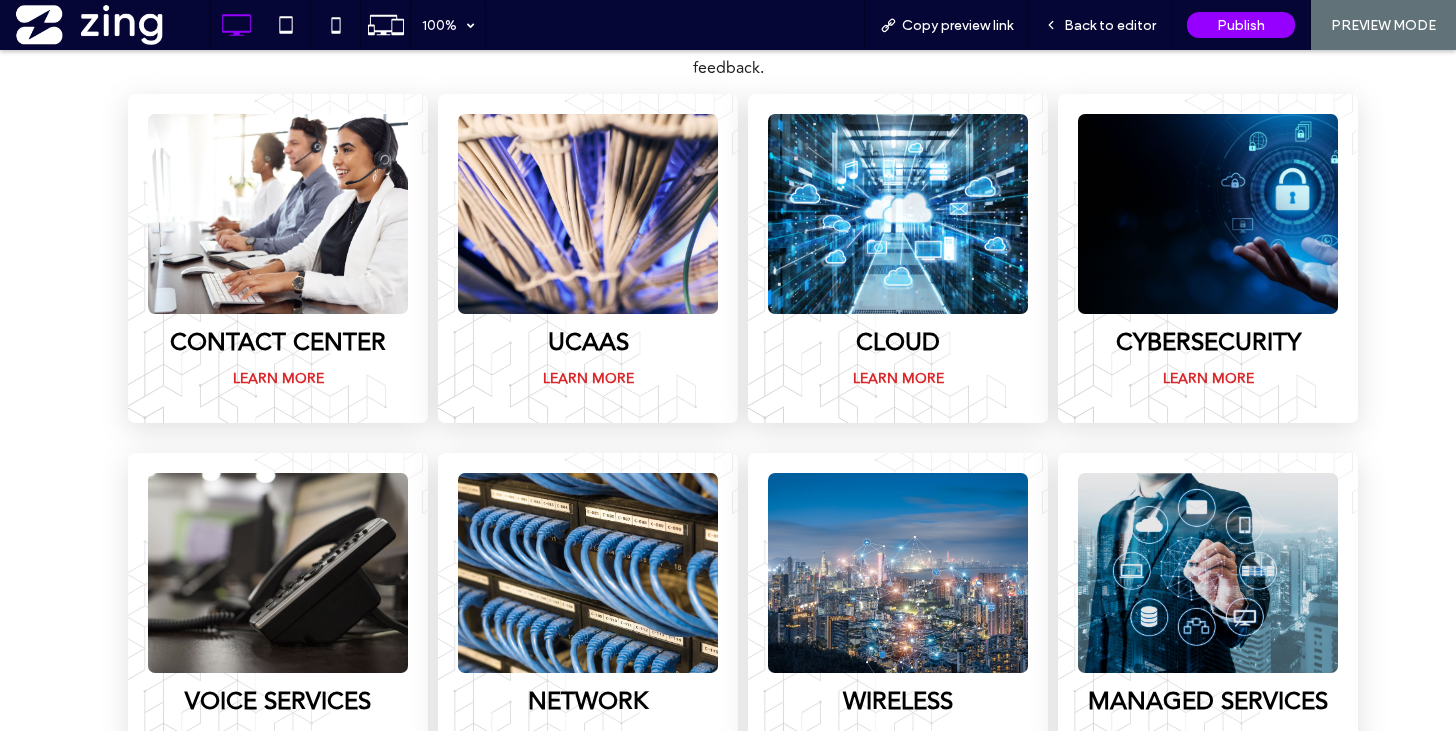 click on "Learn MOre" at bounding box center [588, 378] 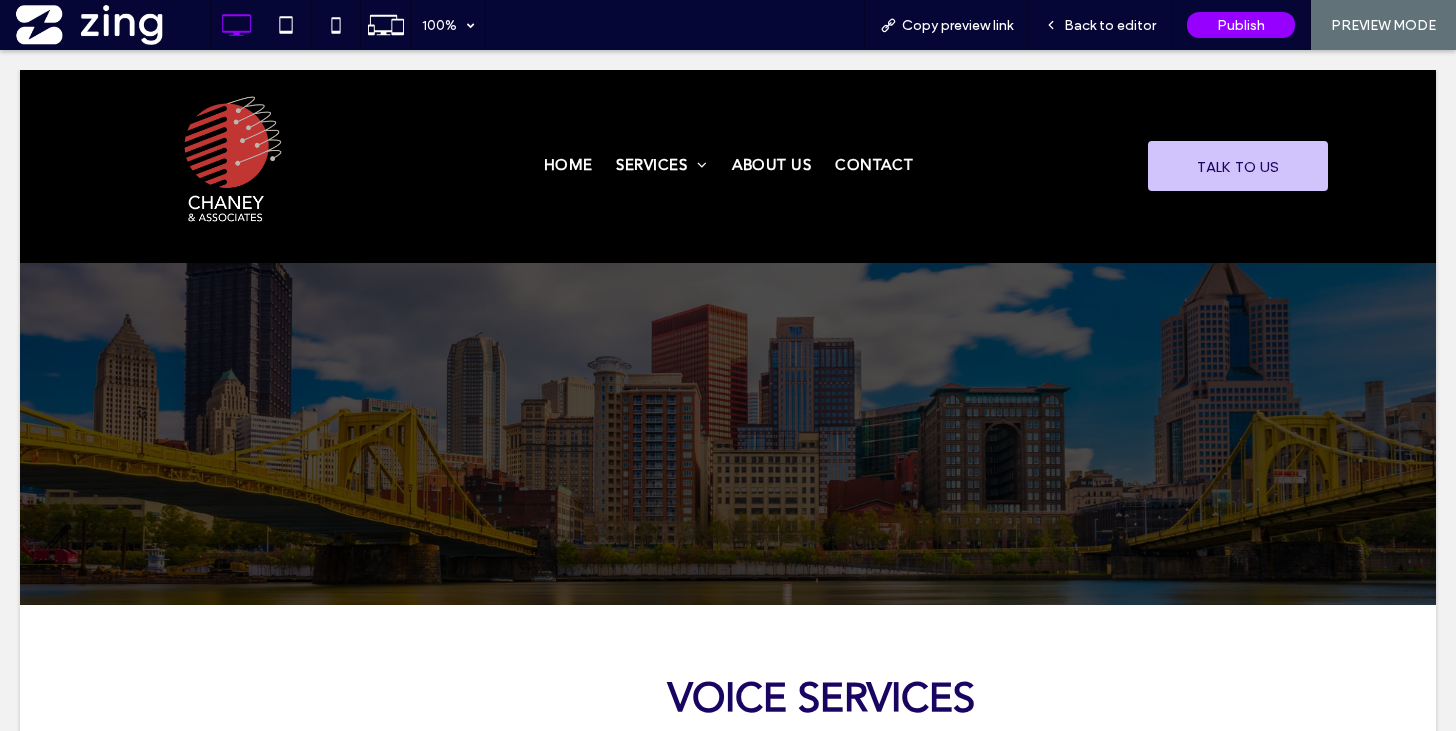 scroll, scrollTop: 0, scrollLeft: 0, axis: both 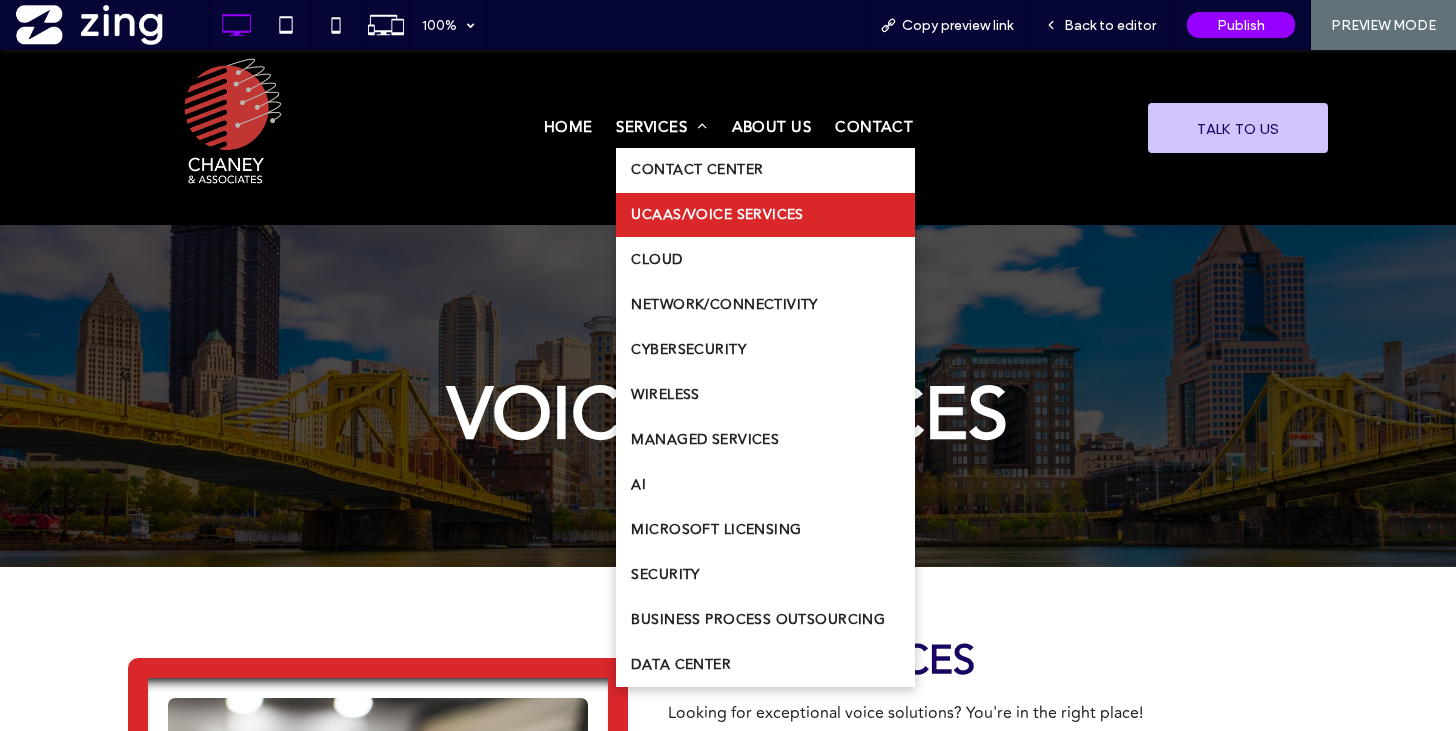 click on "SERVICES" at bounding box center (661, 128) 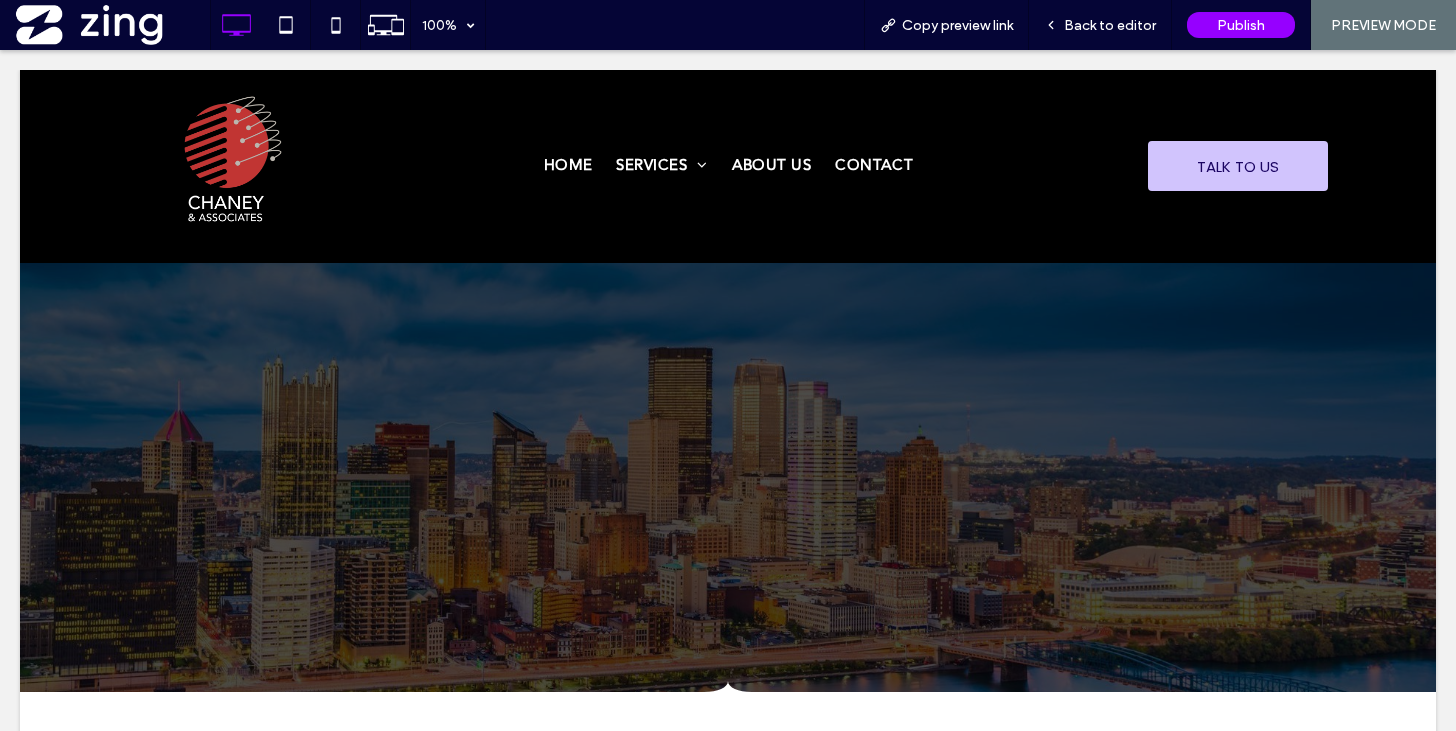 scroll, scrollTop: 0, scrollLeft: 0, axis: both 